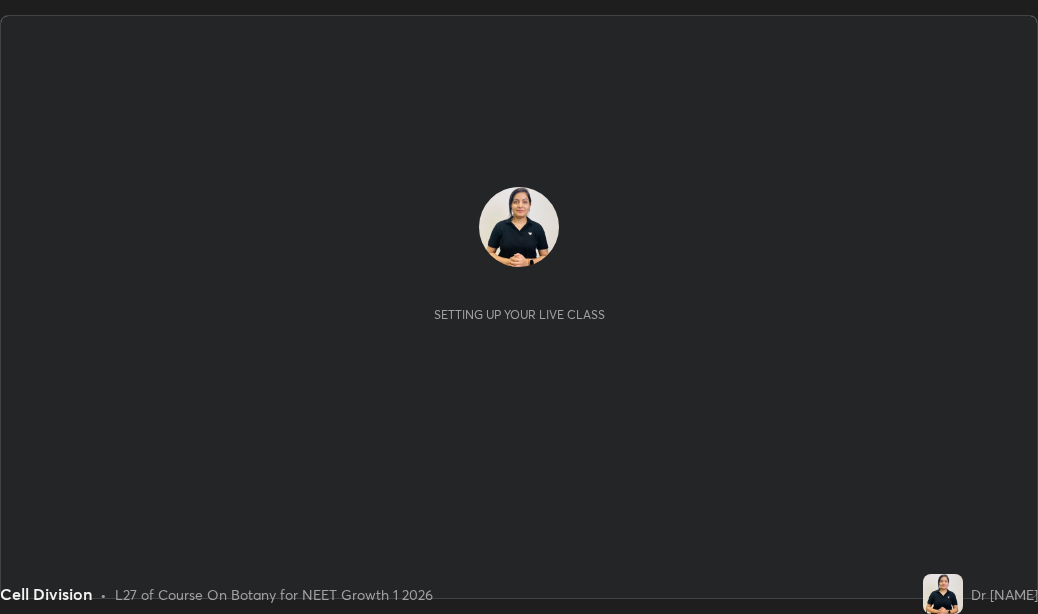 scroll, scrollTop: 0, scrollLeft: 0, axis: both 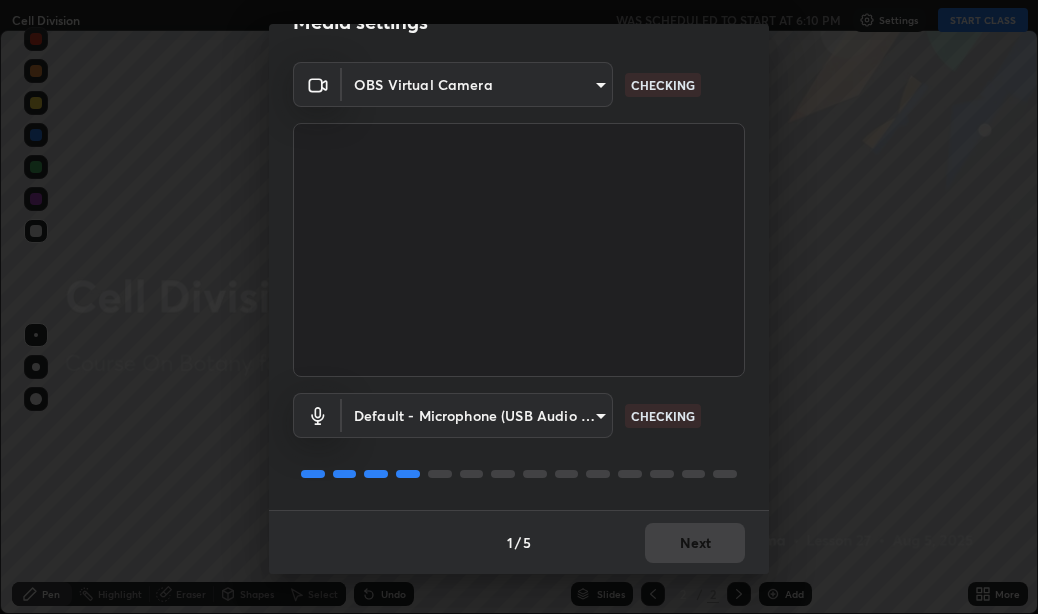 click on "Erase all Cell Division WAS SCHEDULED TO START AT  6:10 PM Settings START CLASS Setting up your live class Cell Division • L27 of Course On Botany for NEET Growth 1 2026 Dr [NAME] Pen Highlight Eraser Shapes Select Undo Slides 2 / 2 Add More Enable hand raising Enable raise hand to speak to learners. Once enabled, chat will be turned off temporarily. Enable x   No doubts shared Encourage your learners to ask a doubt for better clarity Report an issue Reason for reporting Buffering Chat not working Audio - Video sync issue Educator video quality low ​ Attach an image Report Media settings OBS Virtual Camera 538563fbb882ff56b8a553c4a89ceef533d666b38d0d603422b6ad01f4c93ed7 CHECKING Default - Microphone (USB Audio Device) default CHECKING 1 / 5 Next" at bounding box center (519, 307) 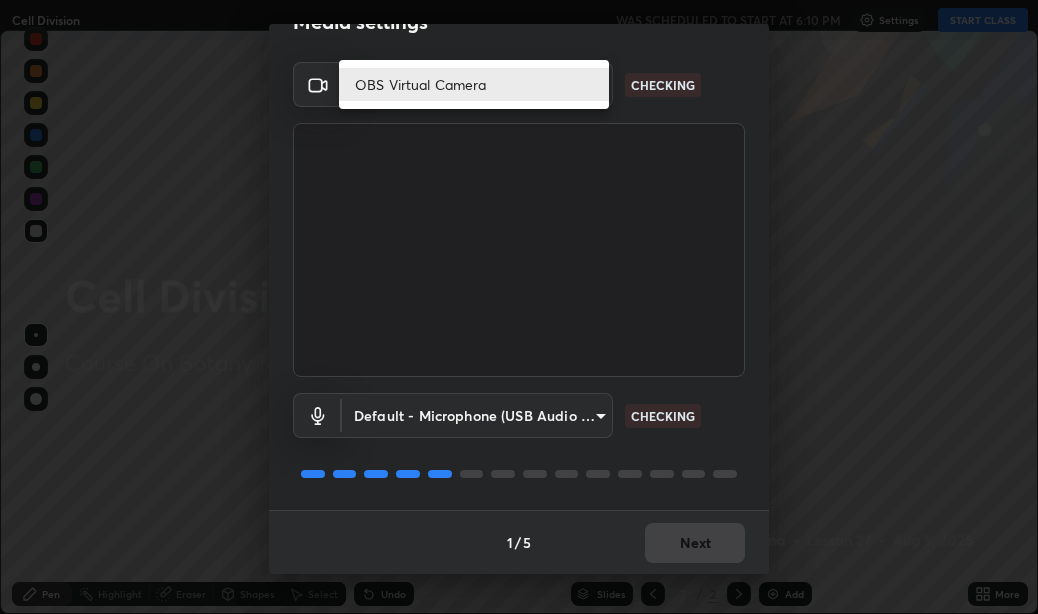 click at bounding box center (519, 307) 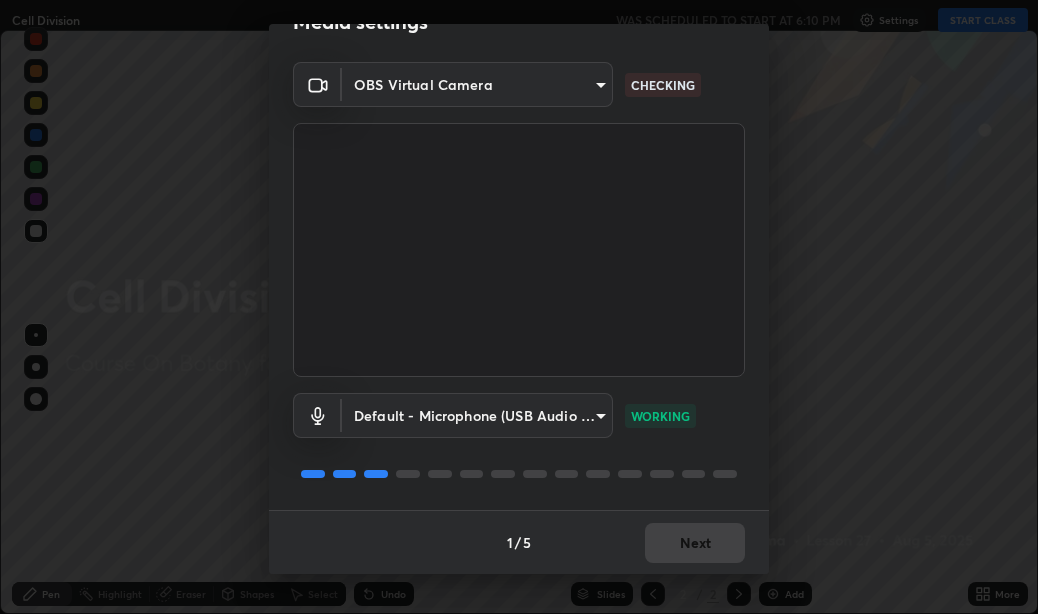 click on "1 / 5 Next" at bounding box center [519, 542] 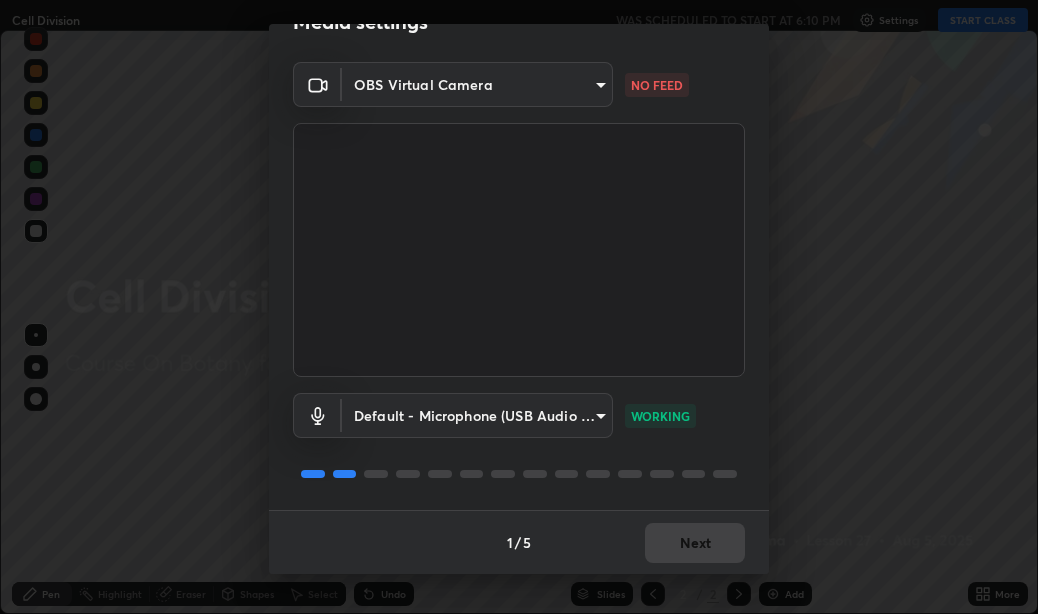 click on "1 / 5 Next" at bounding box center [519, 542] 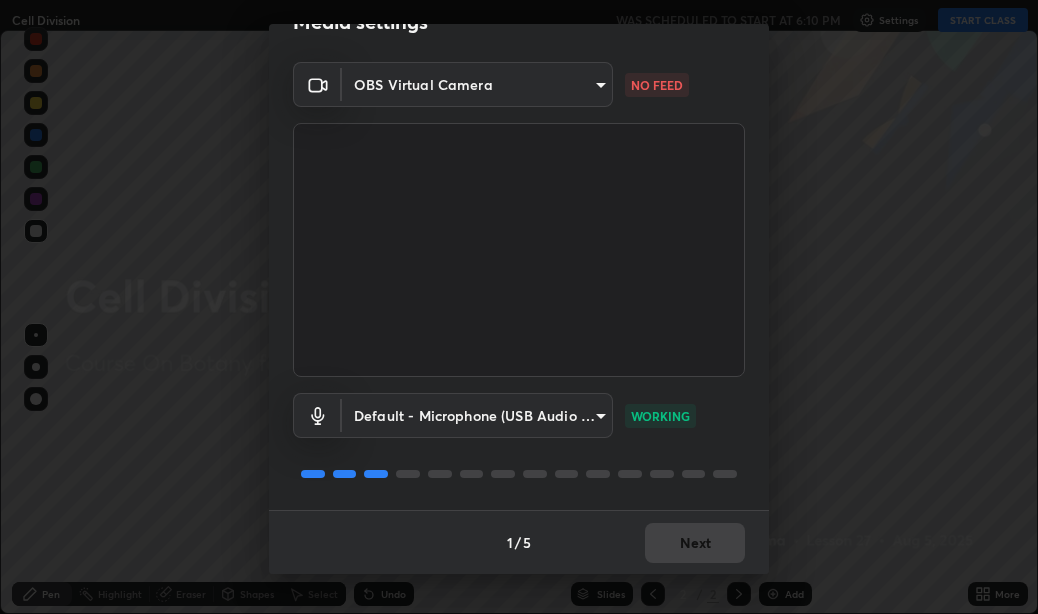 click on "Media settings OBS Virtual Camera 538563fbb882ff56b8a553c4a89ceef533d666b38d0d603422b6ad01f4c93ed7 NO FEED Default - Microphone (USB Audio Device) default WORKING 1 / 5 Next" at bounding box center (519, 307) 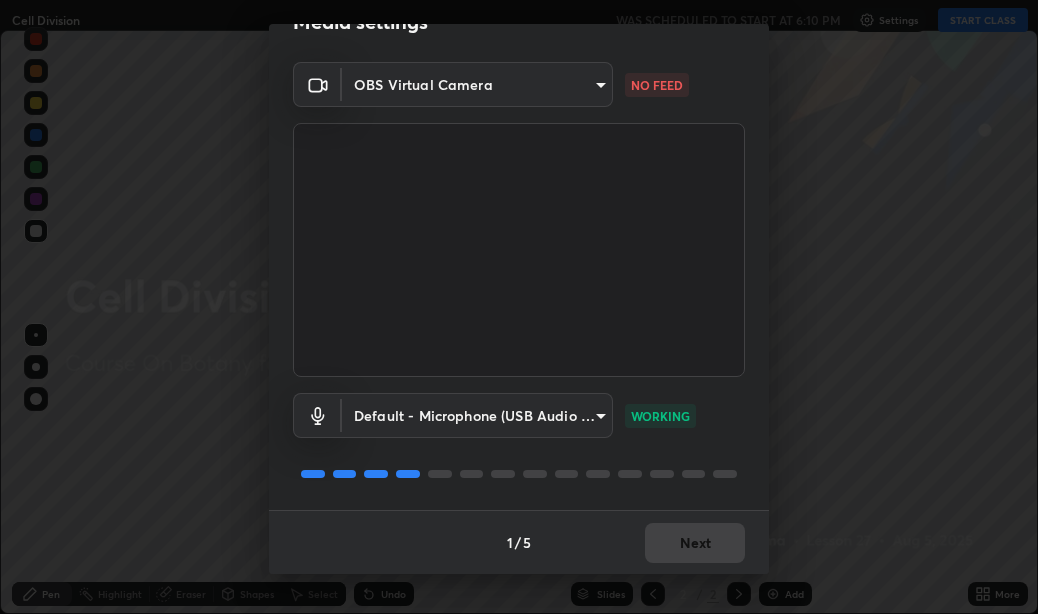 click on "1 / 5 Next" at bounding box center [519, 542] 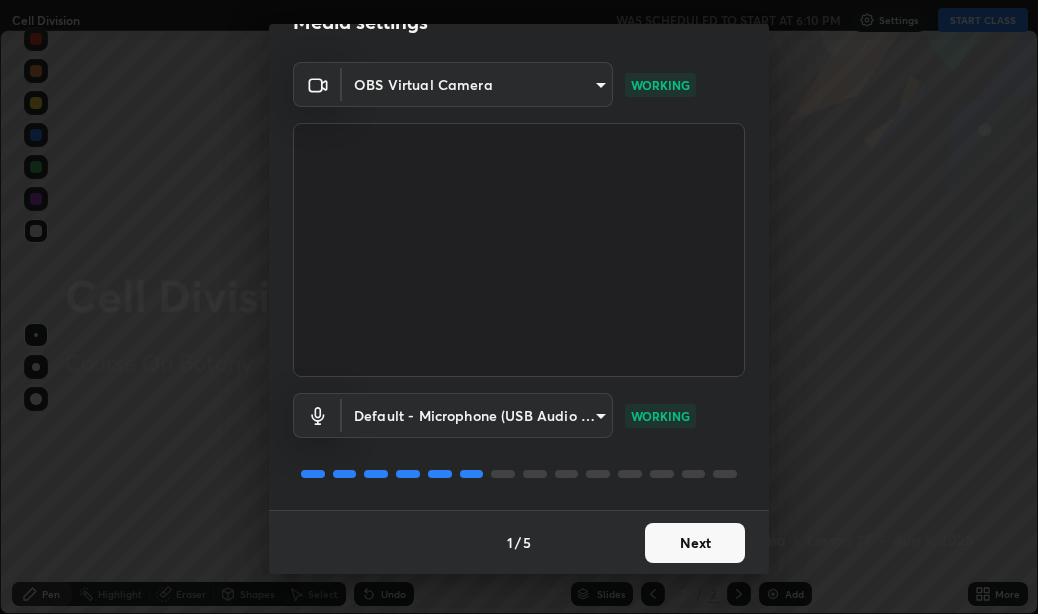 click on "Next" at bounding box center (695, 543) 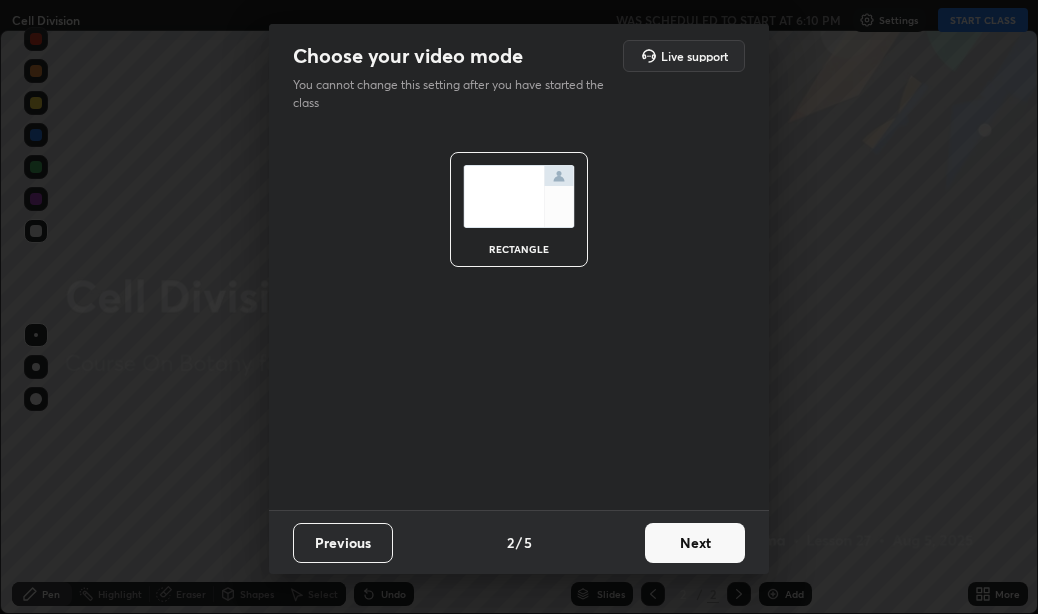 scroll, scrollTop: 0, scrollLeft: 0, axis: both 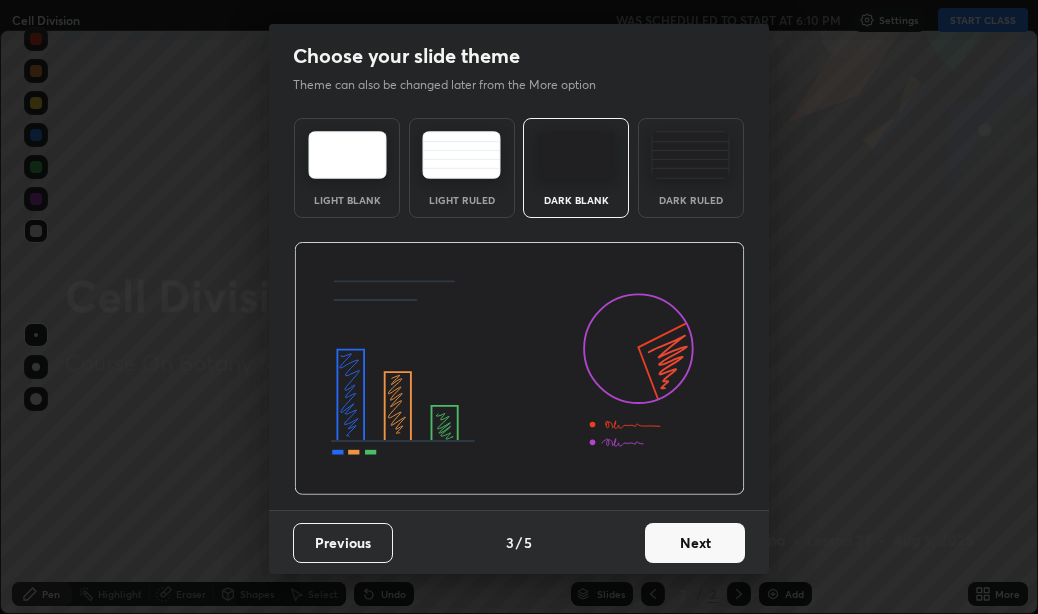 click on "Next" at bounding box center [695, 543] 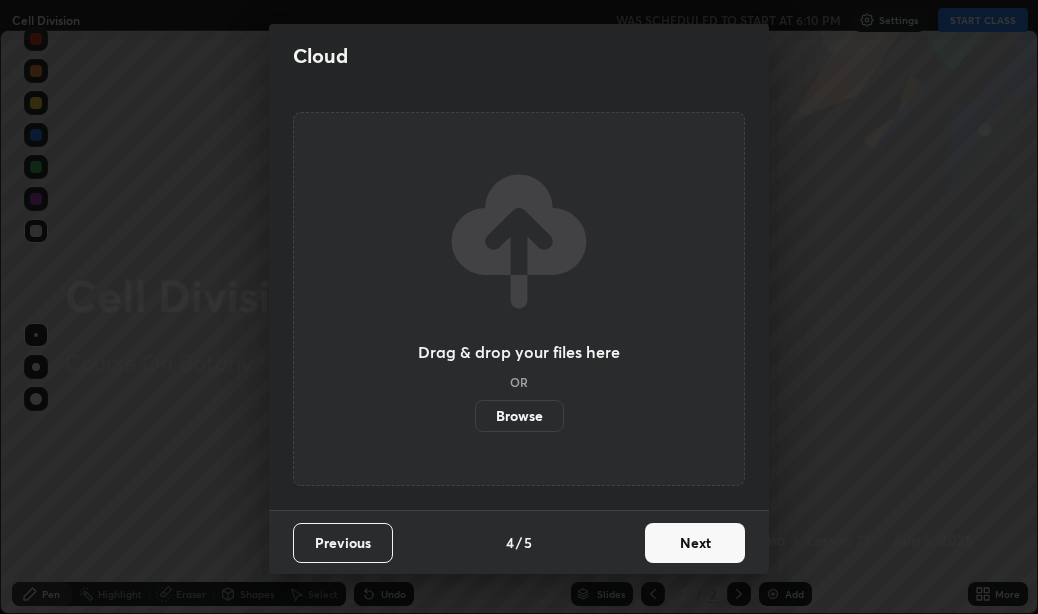 click on "Next" at bounding box center [695, 543] 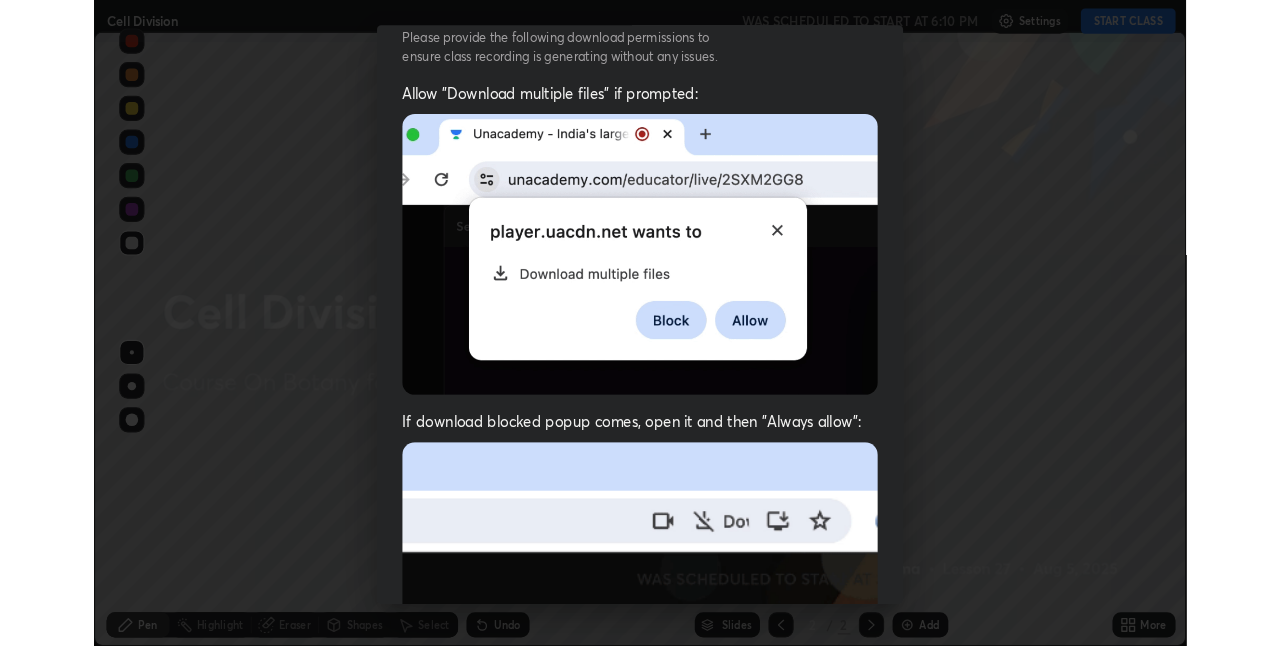 scroll, scrollTop: 450, scrollLeft: 0, axis: vertical 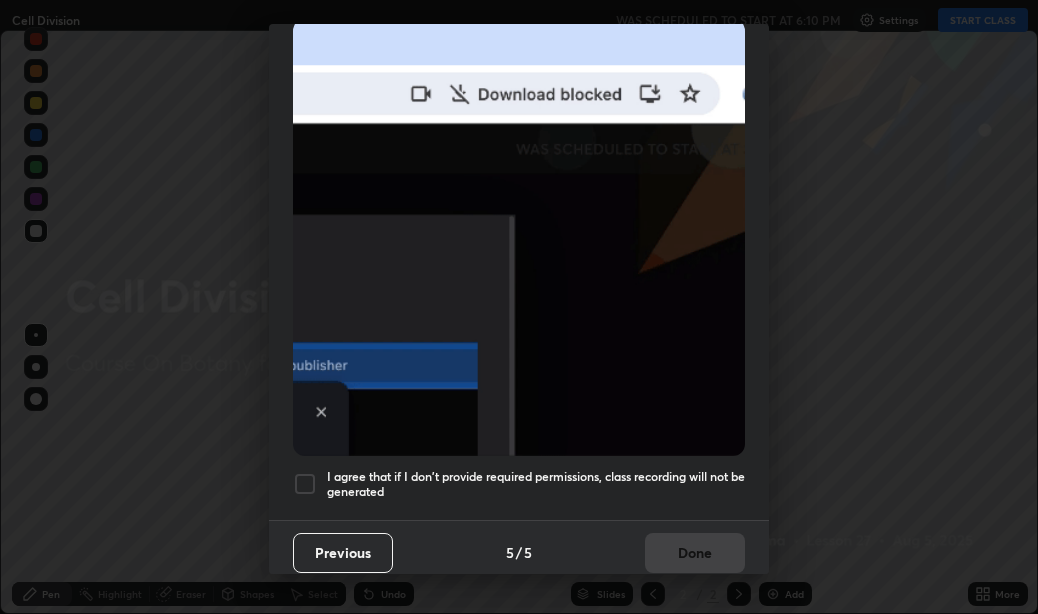 click at bounding box center (305, 484) 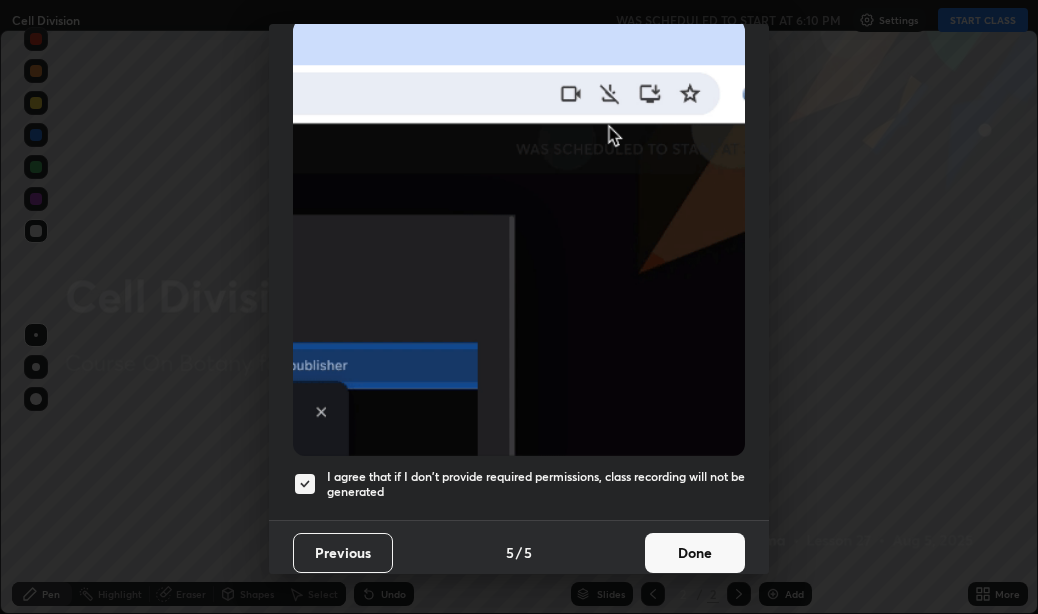 click on "Done" at bounding box center (695, 553) 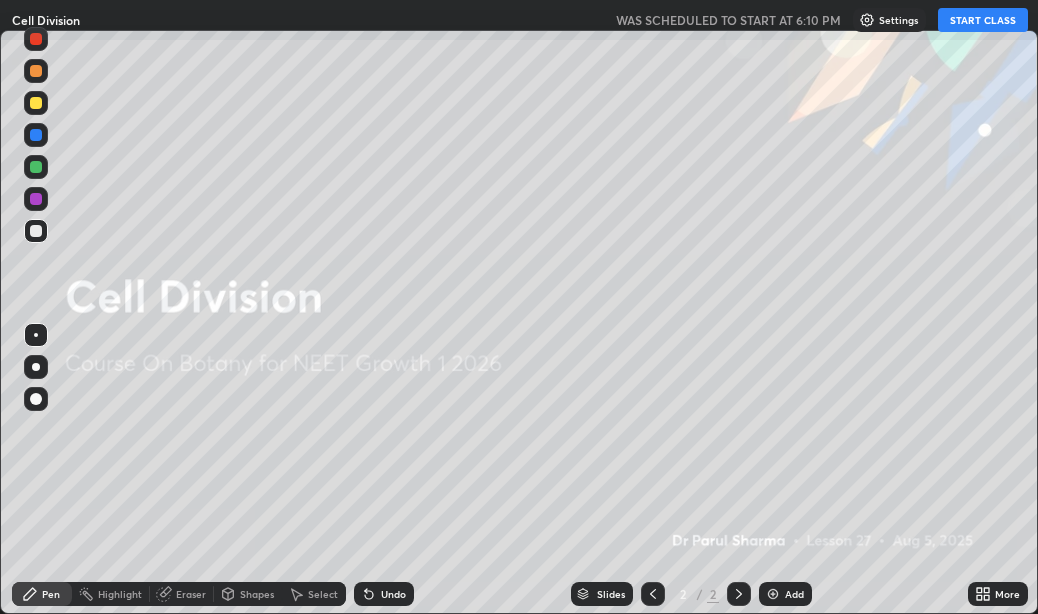 click on "START CLASS" at bounding box center (983, 20) 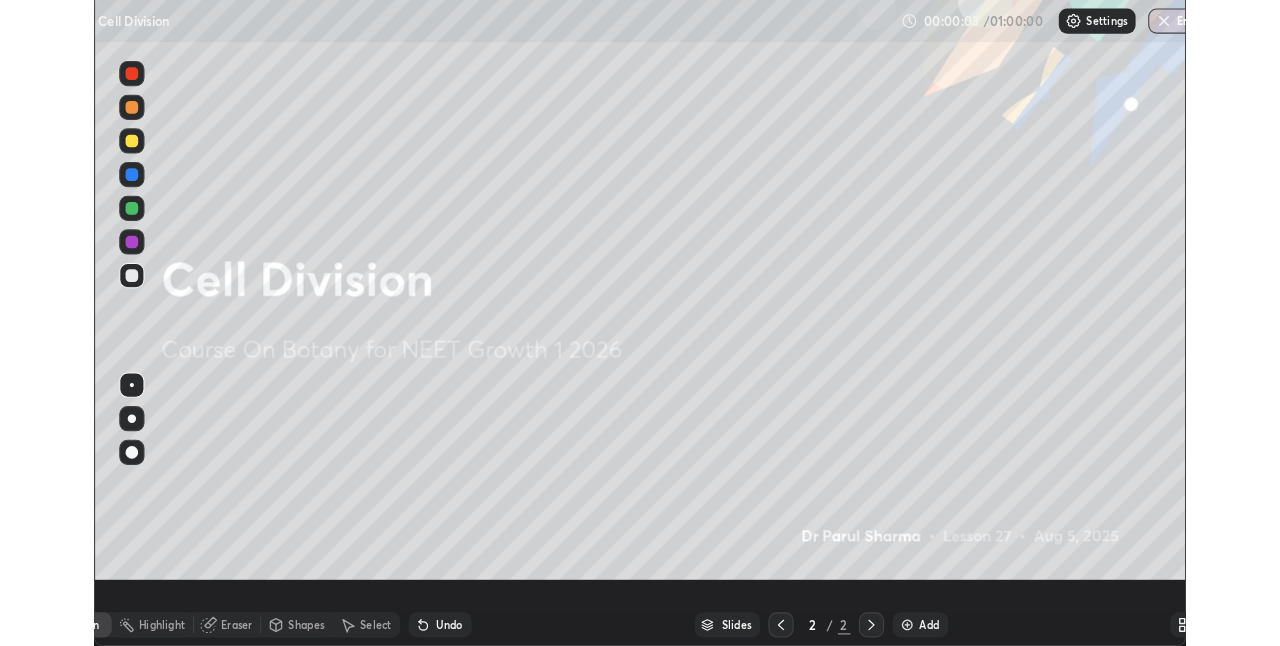 scroll, scrollTop: 99354, scrollLeft: 98720, axis: both 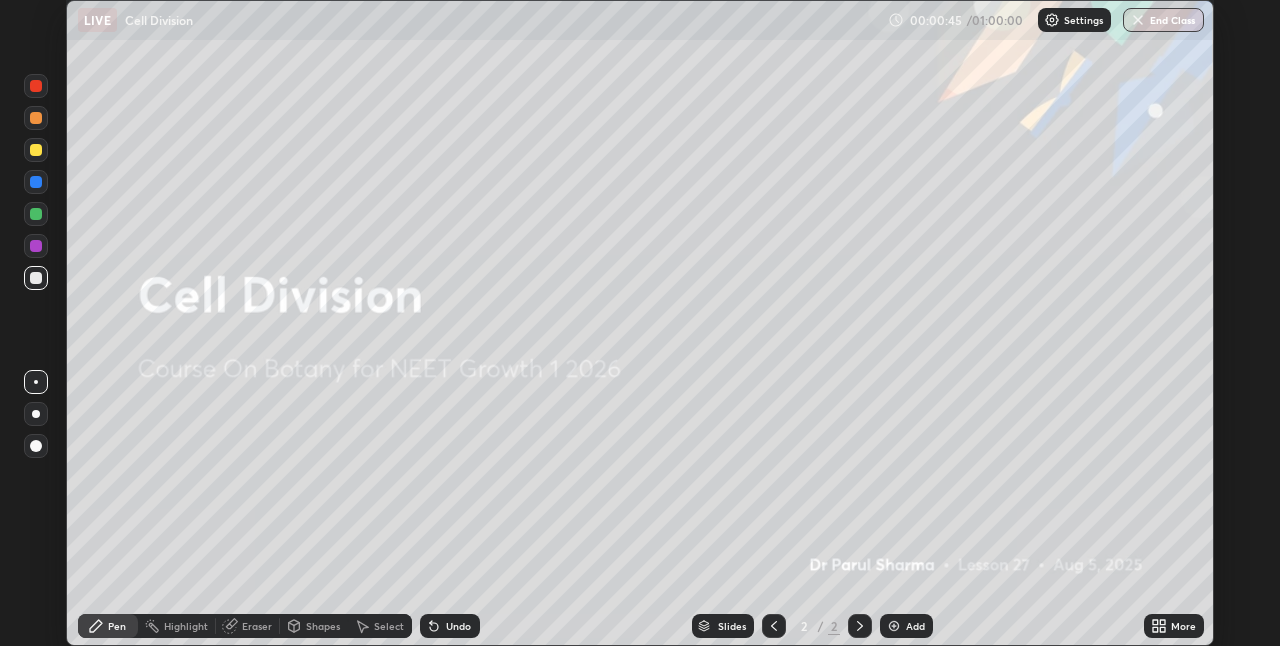 click 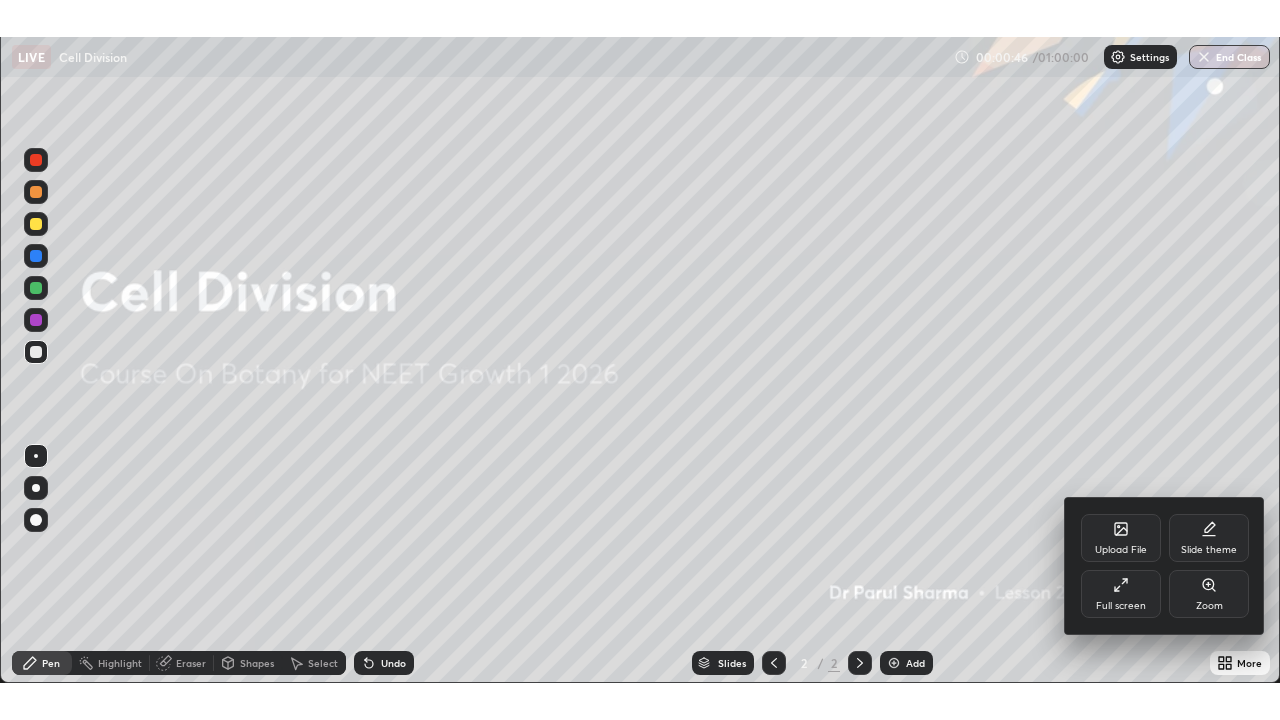 scroll, scrollTop: 99280, scrollLeft: 98720, axis: both 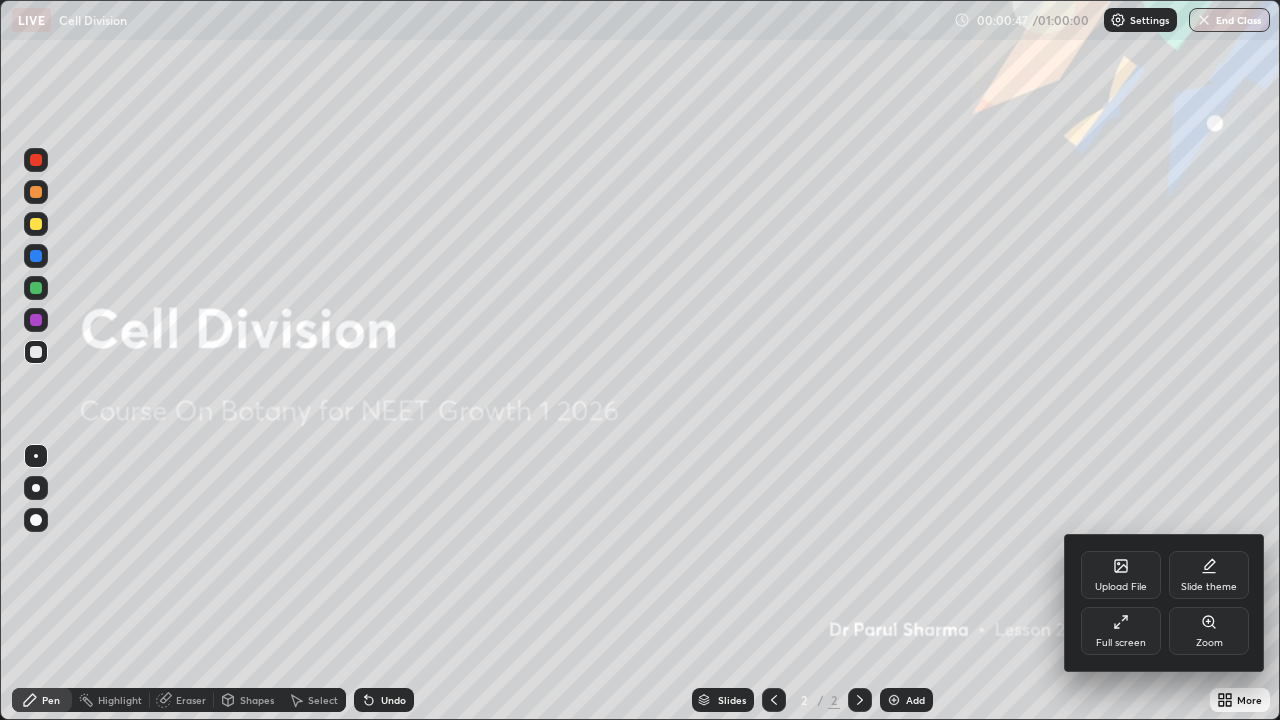 click on "Upload File" at bounding box center (1121, 575) 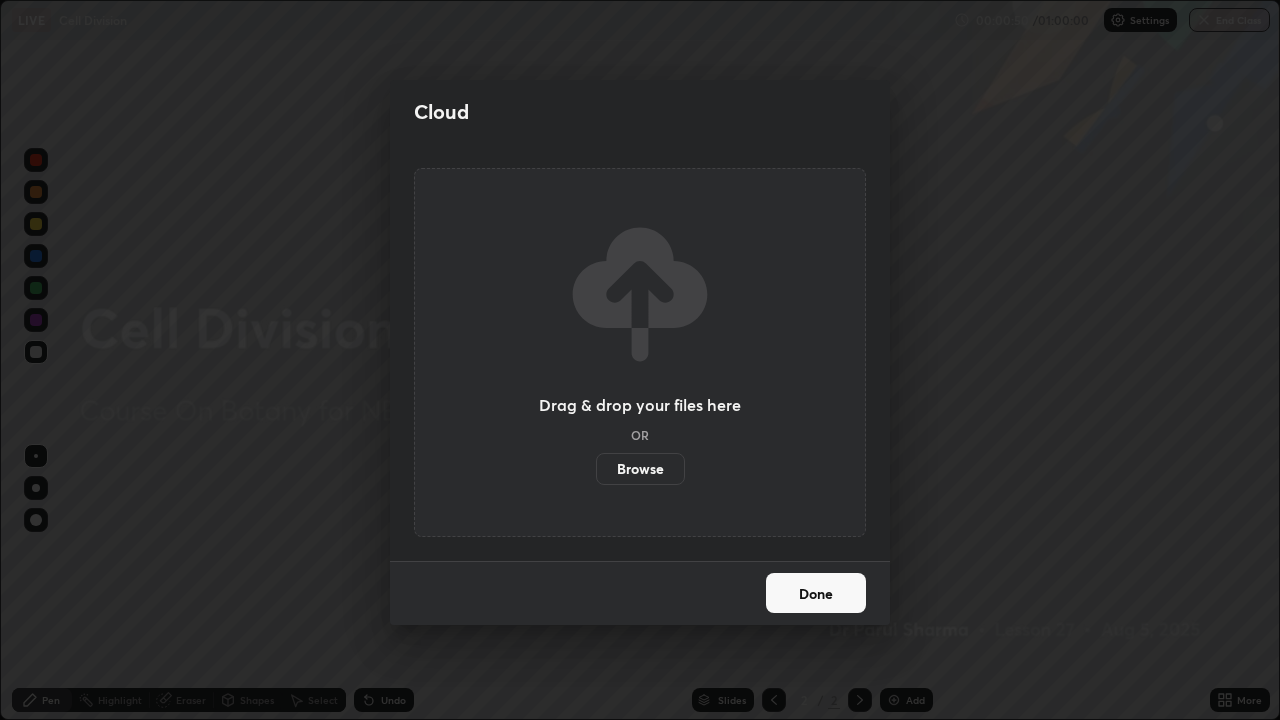 click on "Browse" at bounding box center (640, 469) 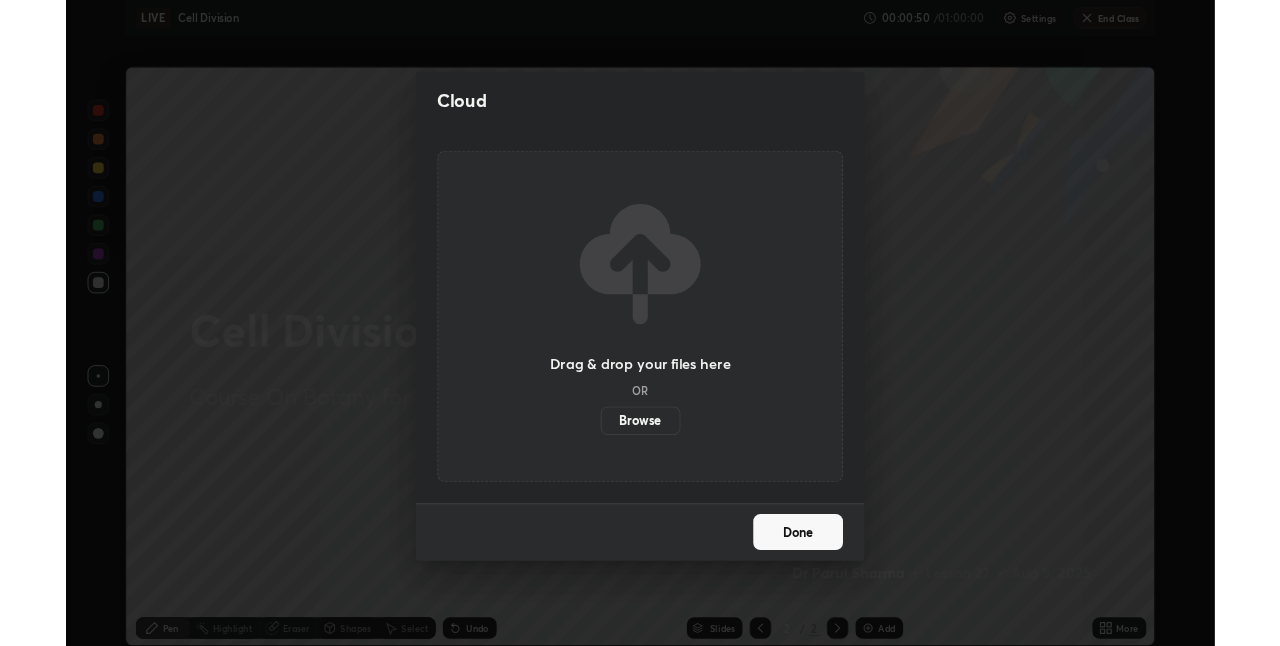 scroll, scrollTop: 646, scrollLeft: 1280, axis: both 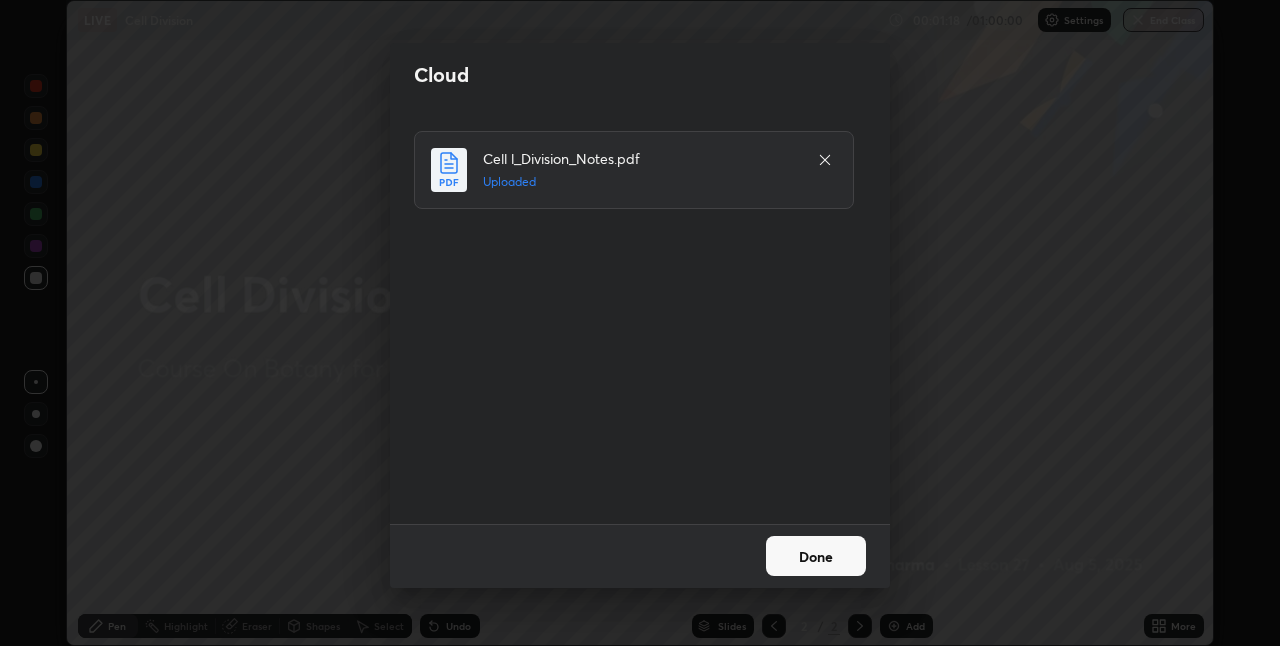click on "Done" at bounding box center [816, 556] 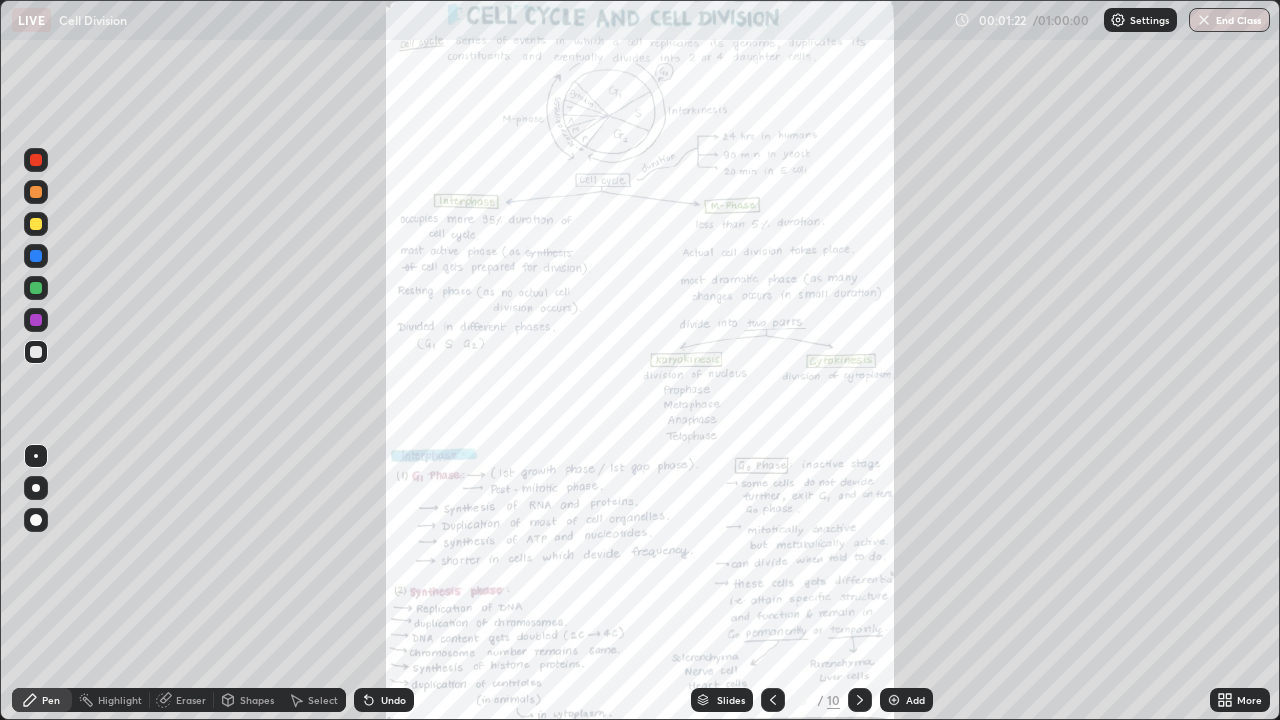scroll, scrollTop: 99280, scrollLeft: 98720, axis: both 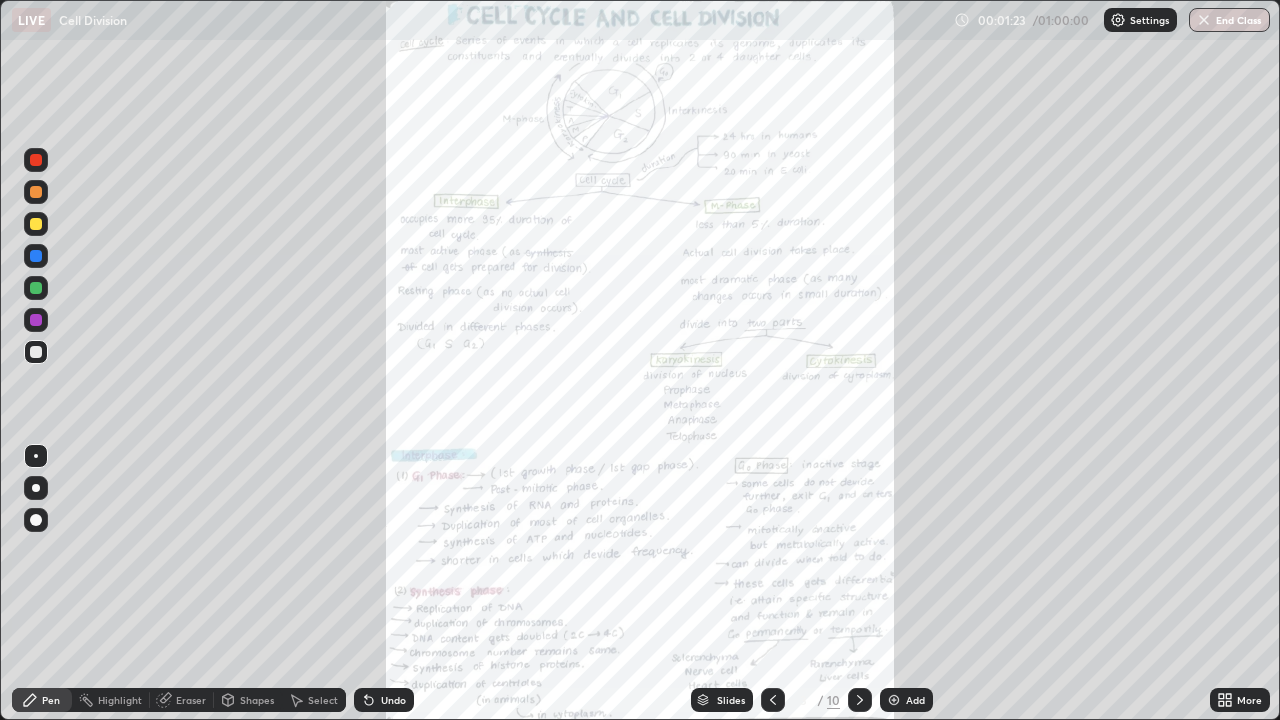 click on "Slides" at bounding box center [731, 700] 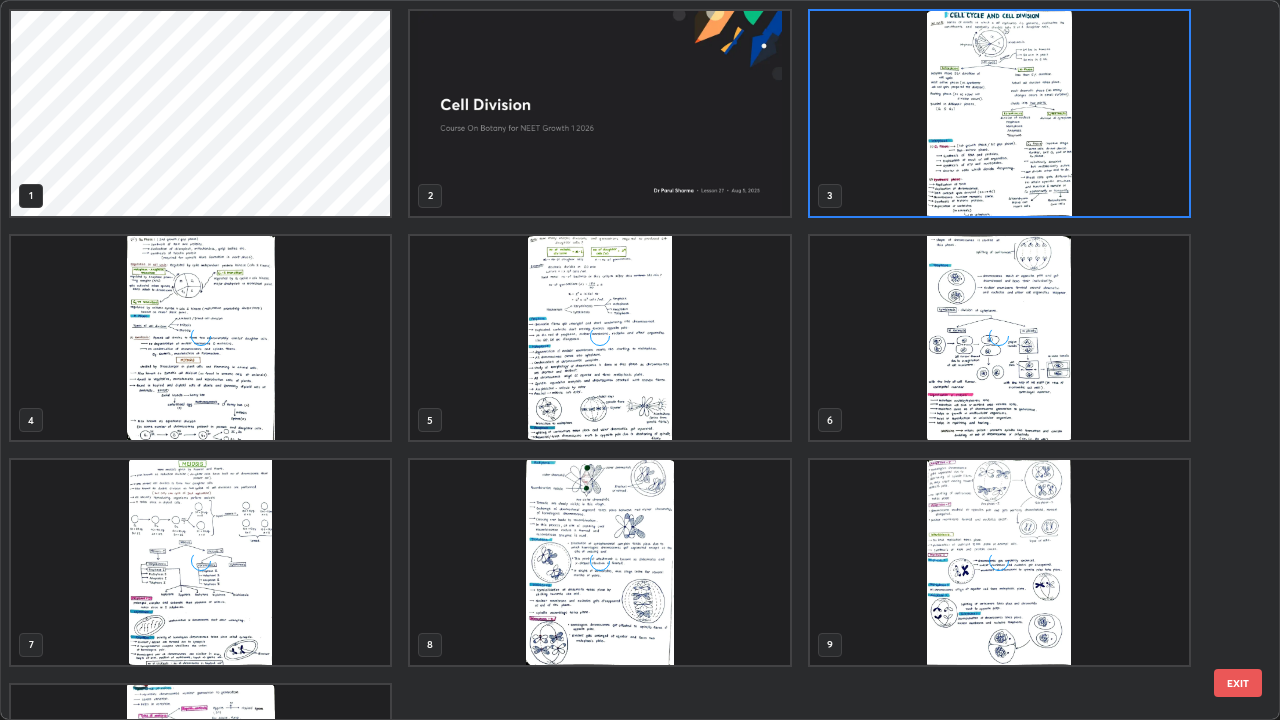 scroll, scrollTop: 7, scrollLeft: 11, axis: both 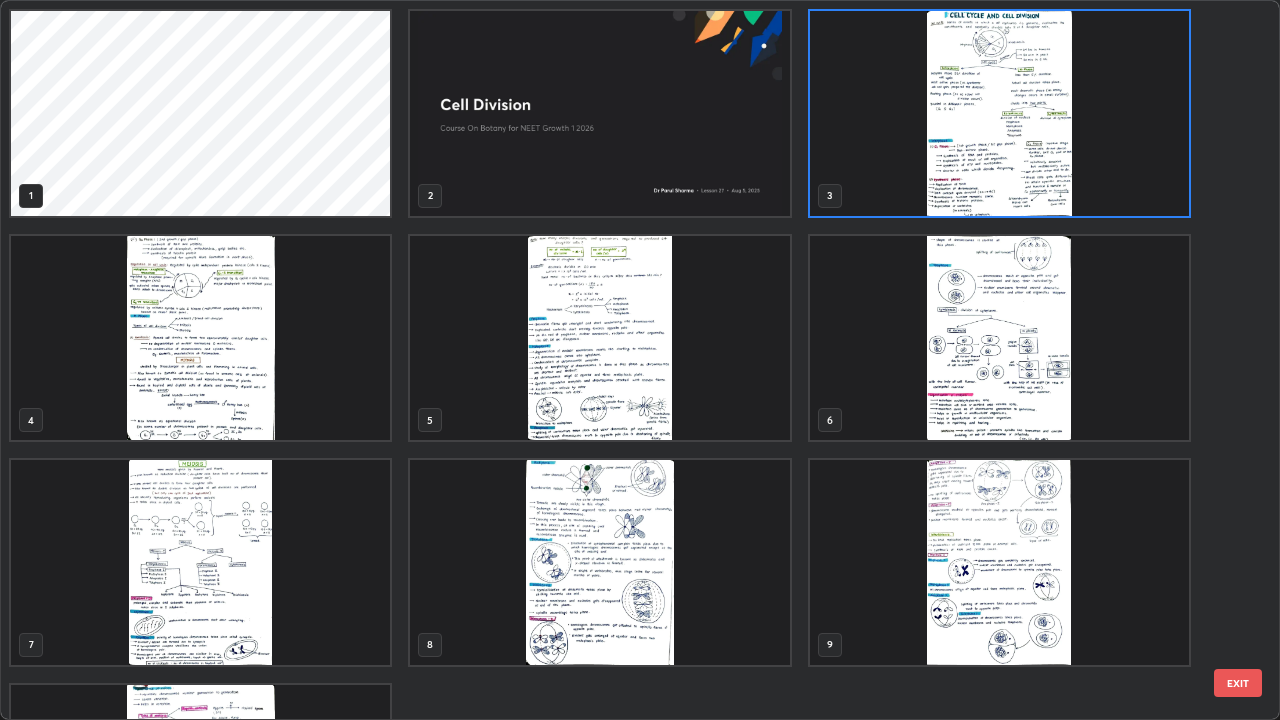 click at bounding box center [200, 562] 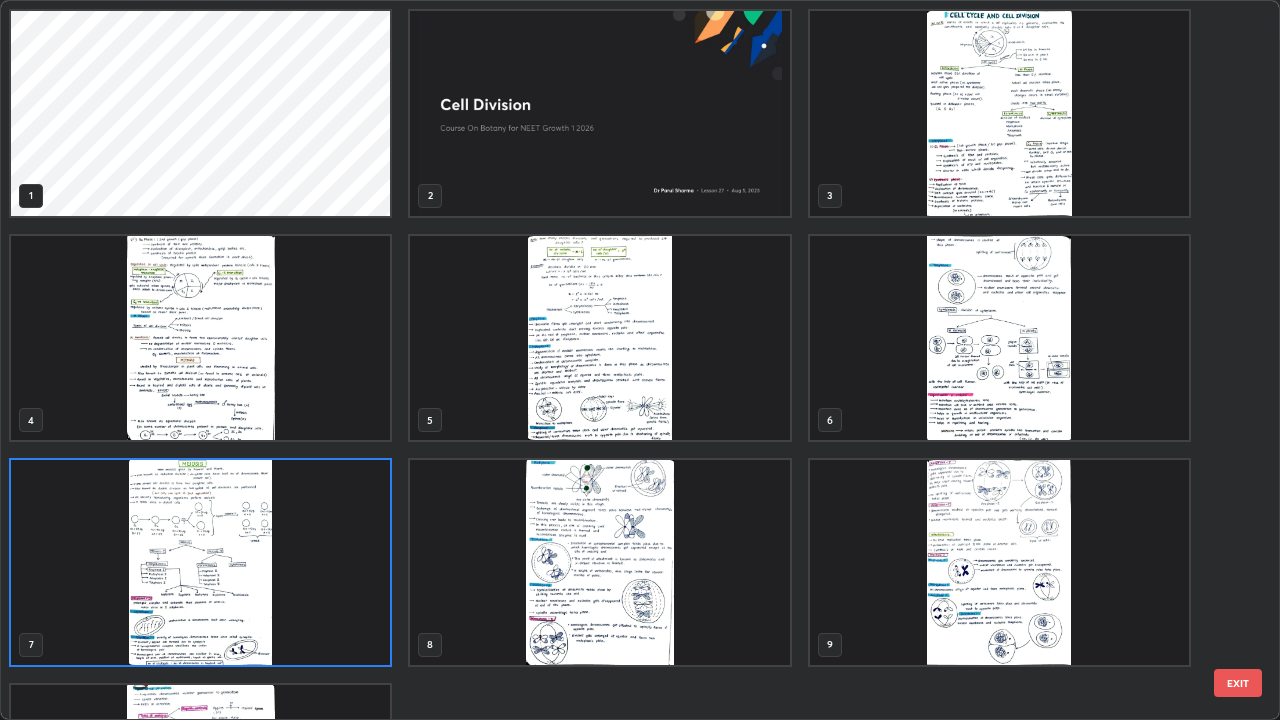 click at bounding box center [200, 562] 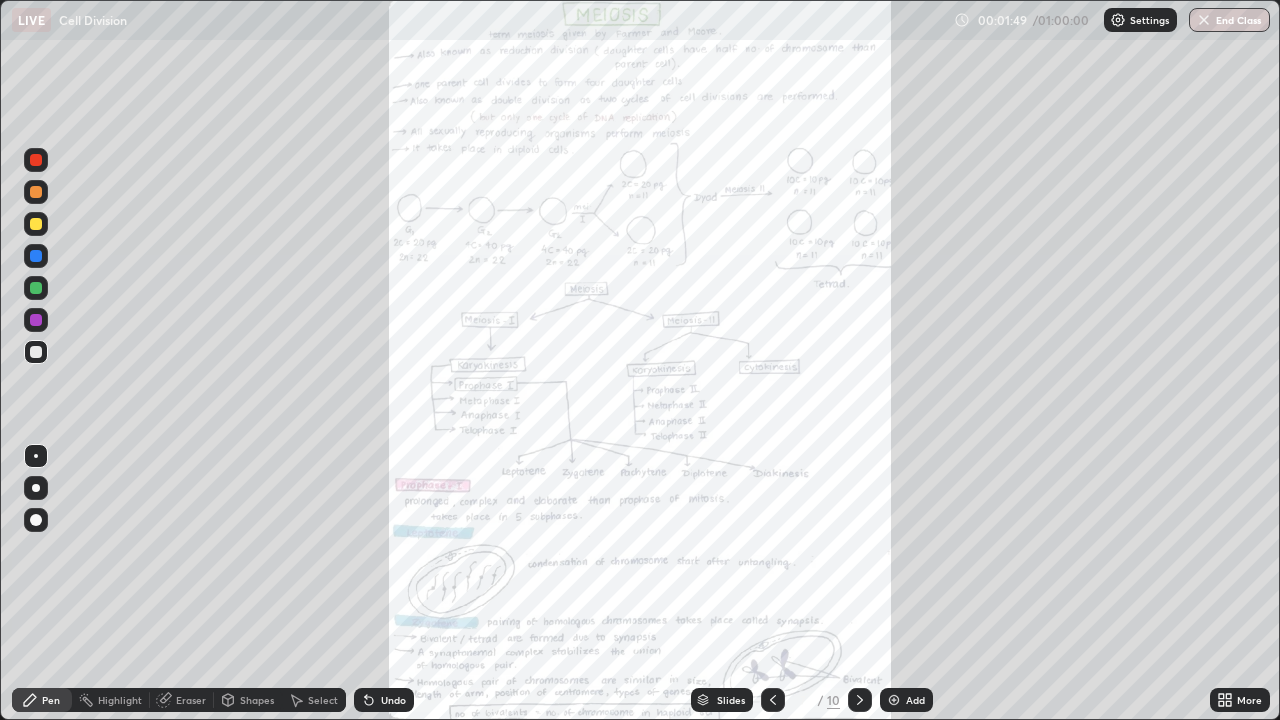 click 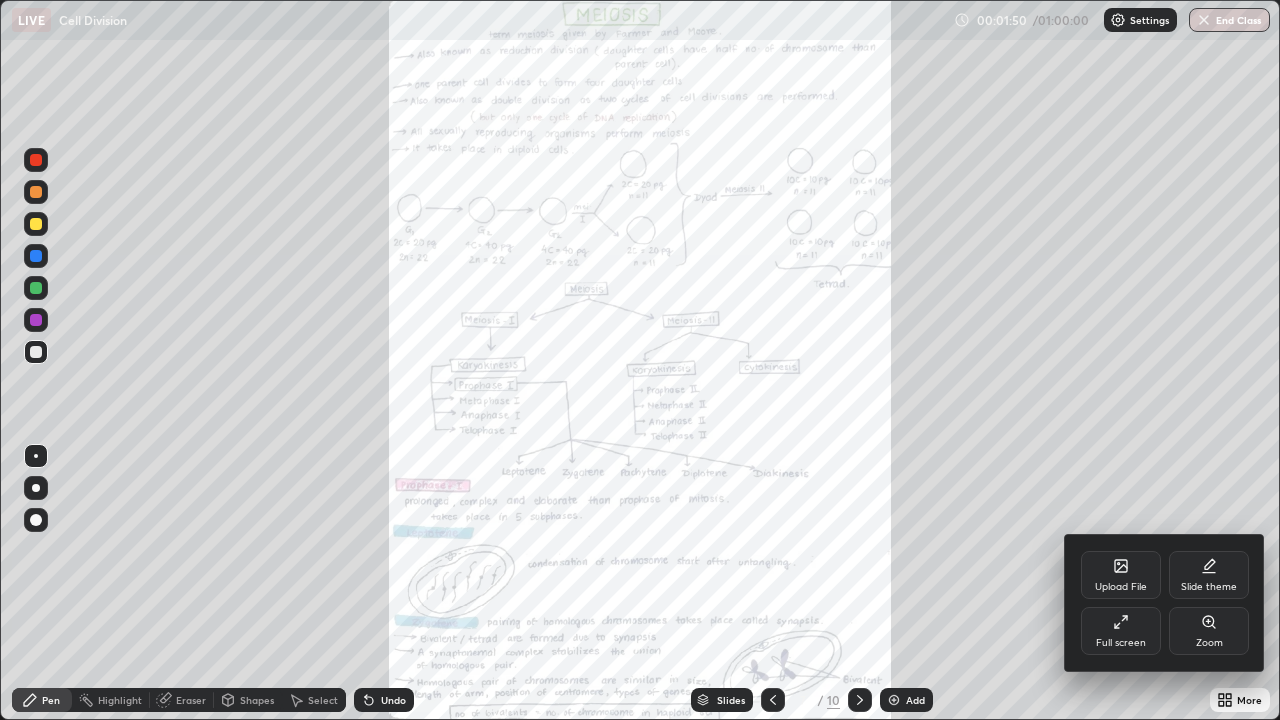 click 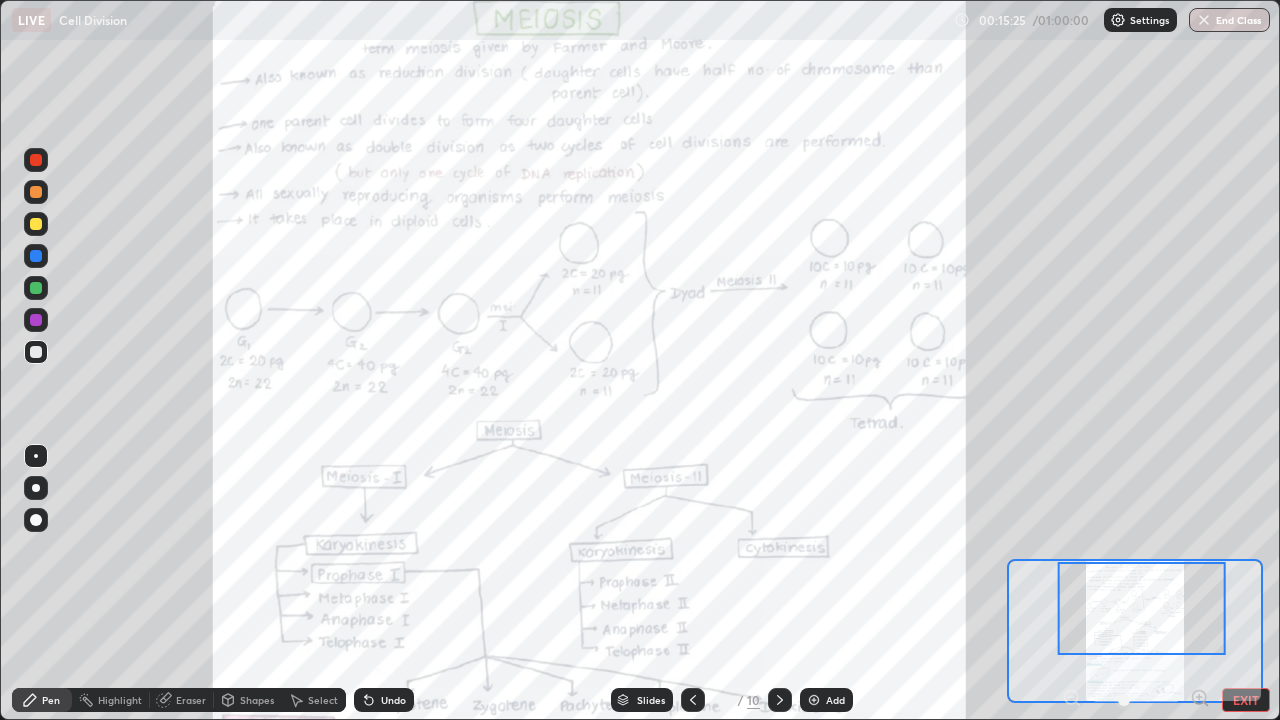 click at bounding box center (1142, 608) 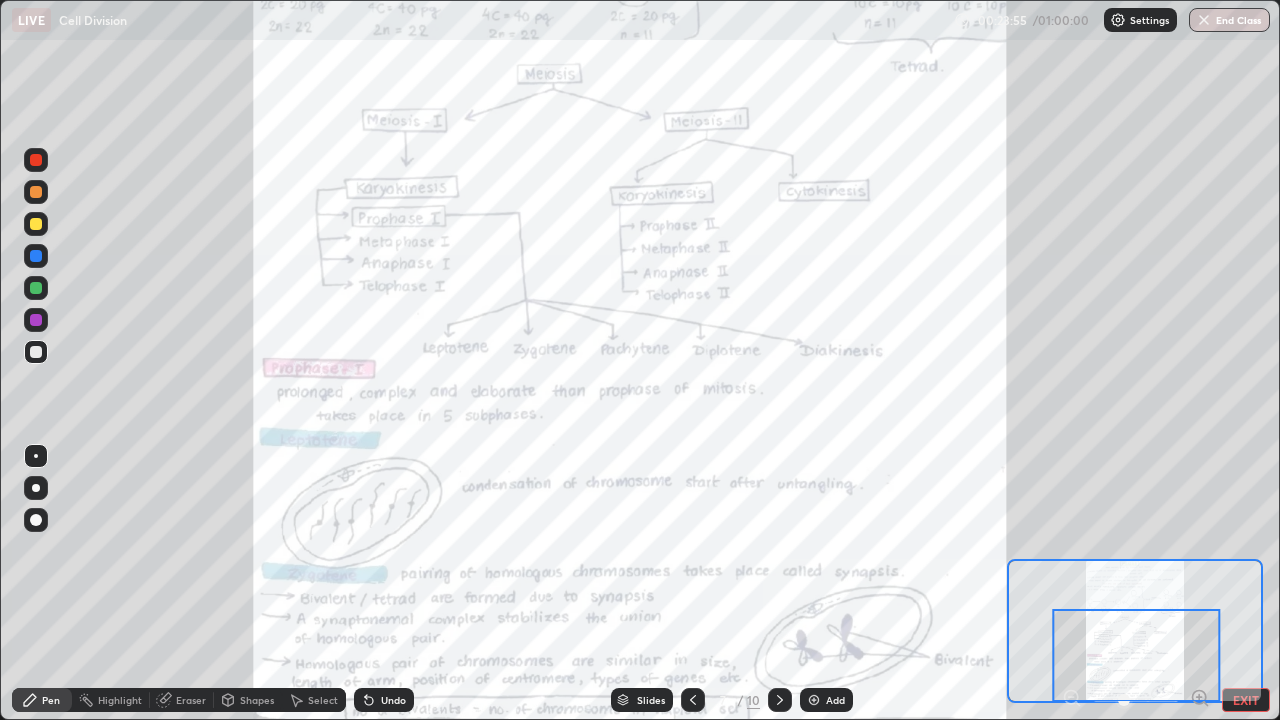 click on "EXIT" at bounding box center [1246, 700] 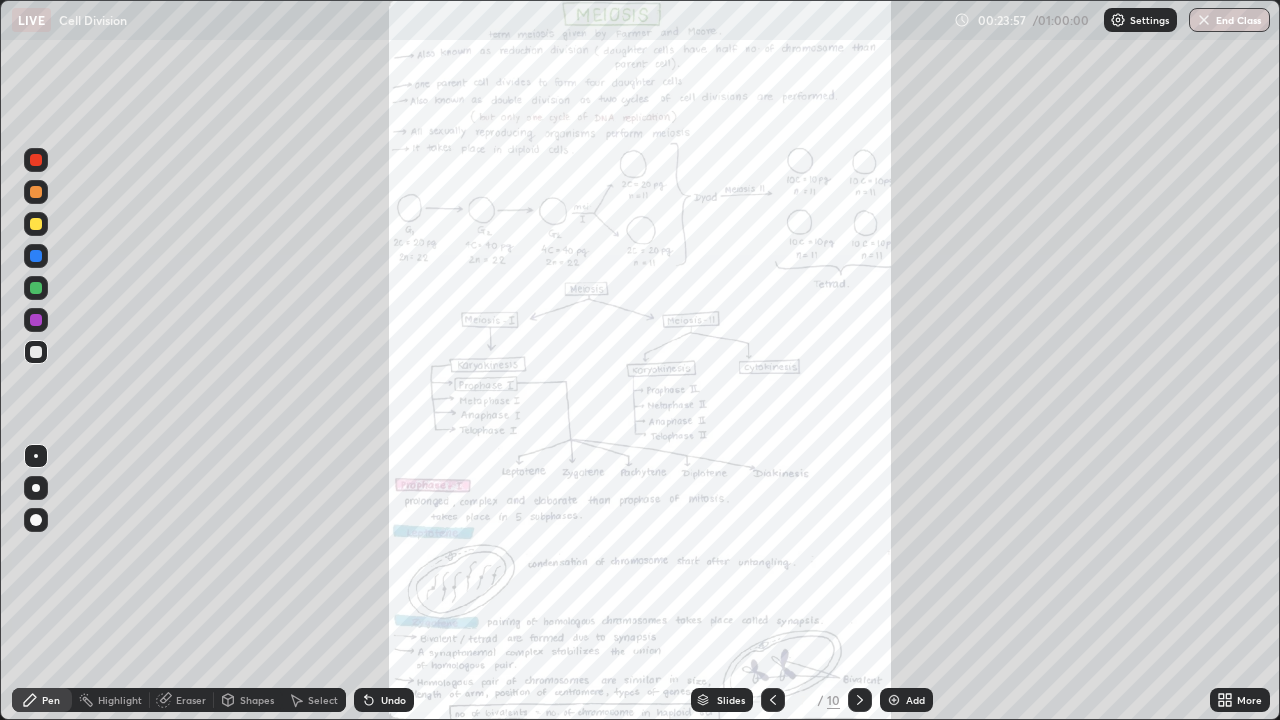 click 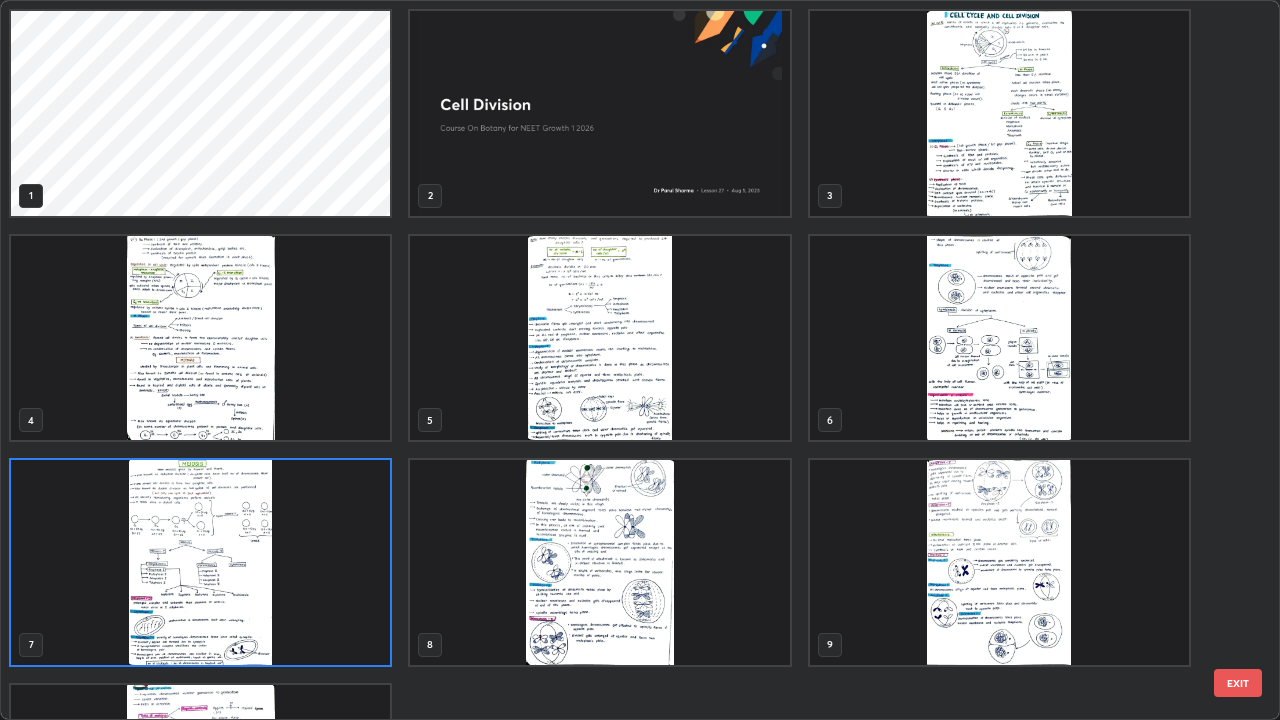scroll, scrollTop: 7, scrollLeft: 11, axis: both 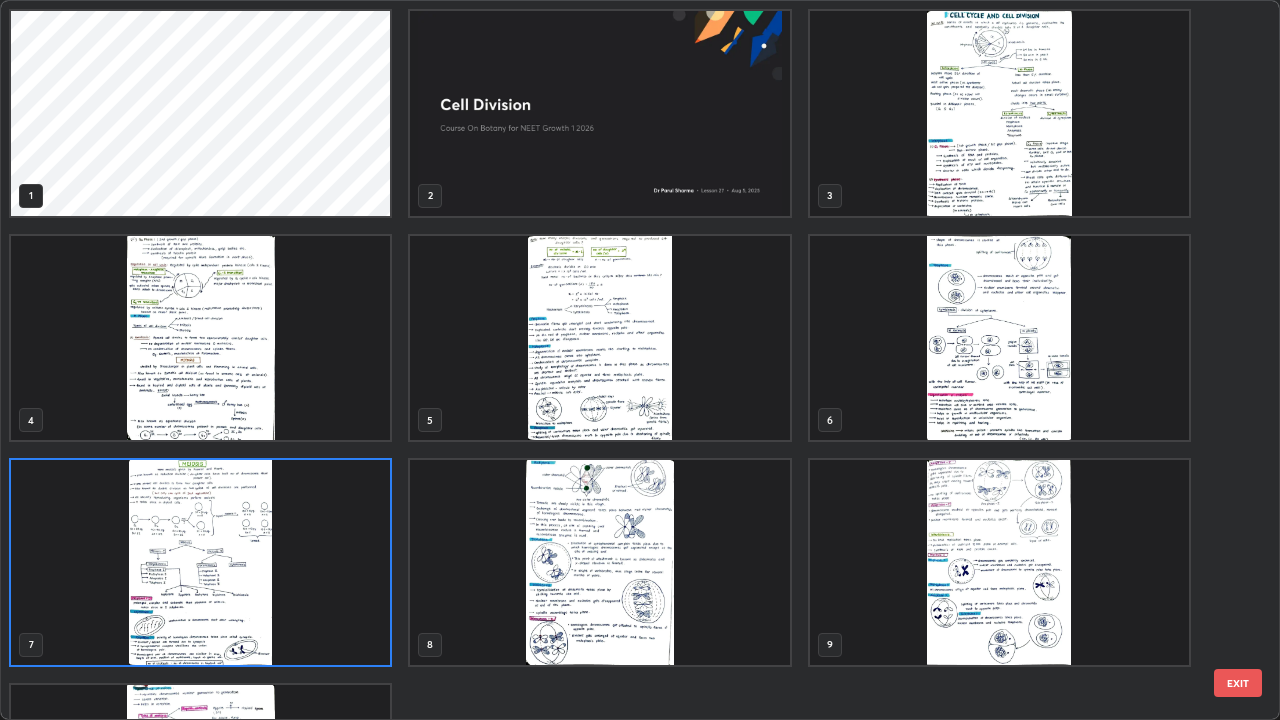 click at bounding box center (599, 562) 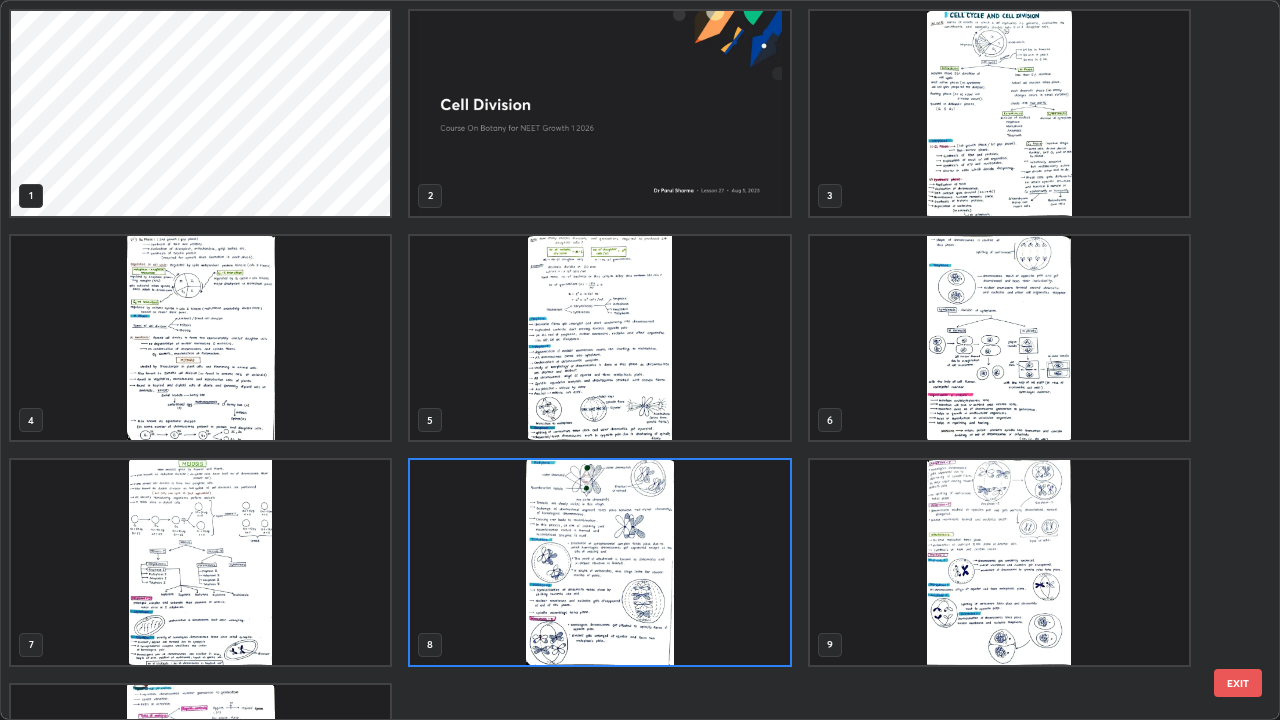 click at bounding box center [599, 562] 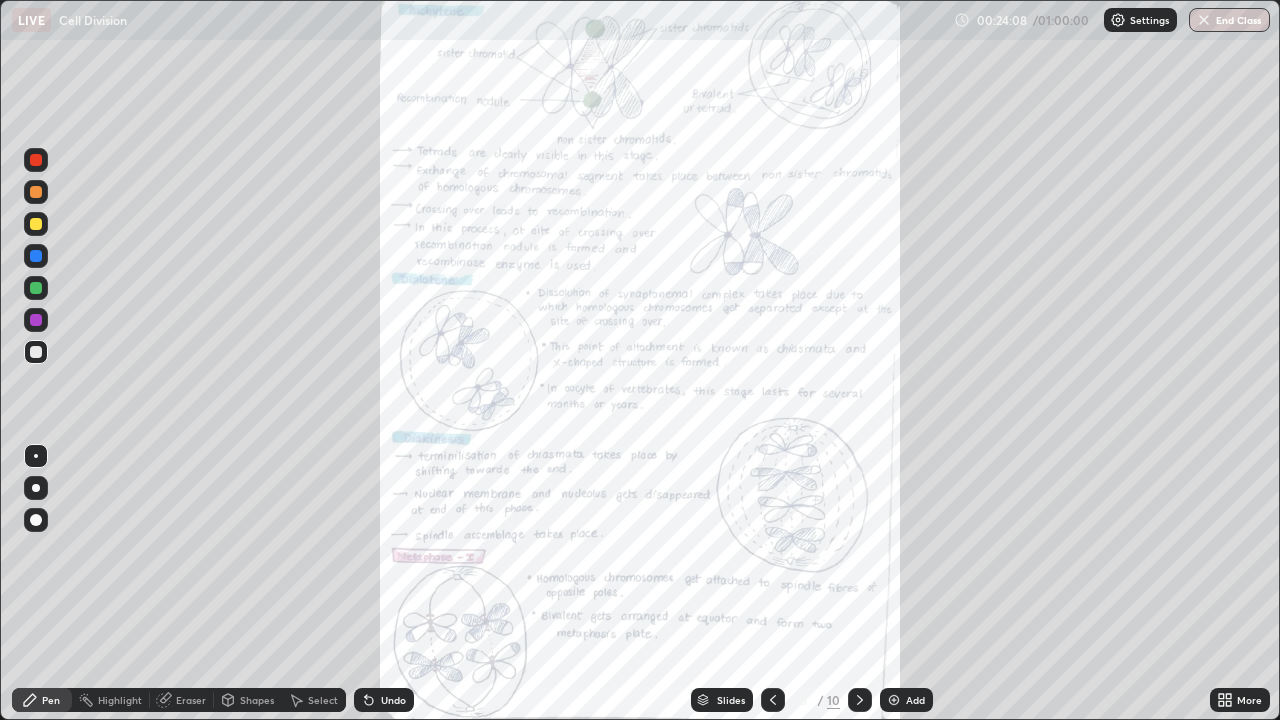 click 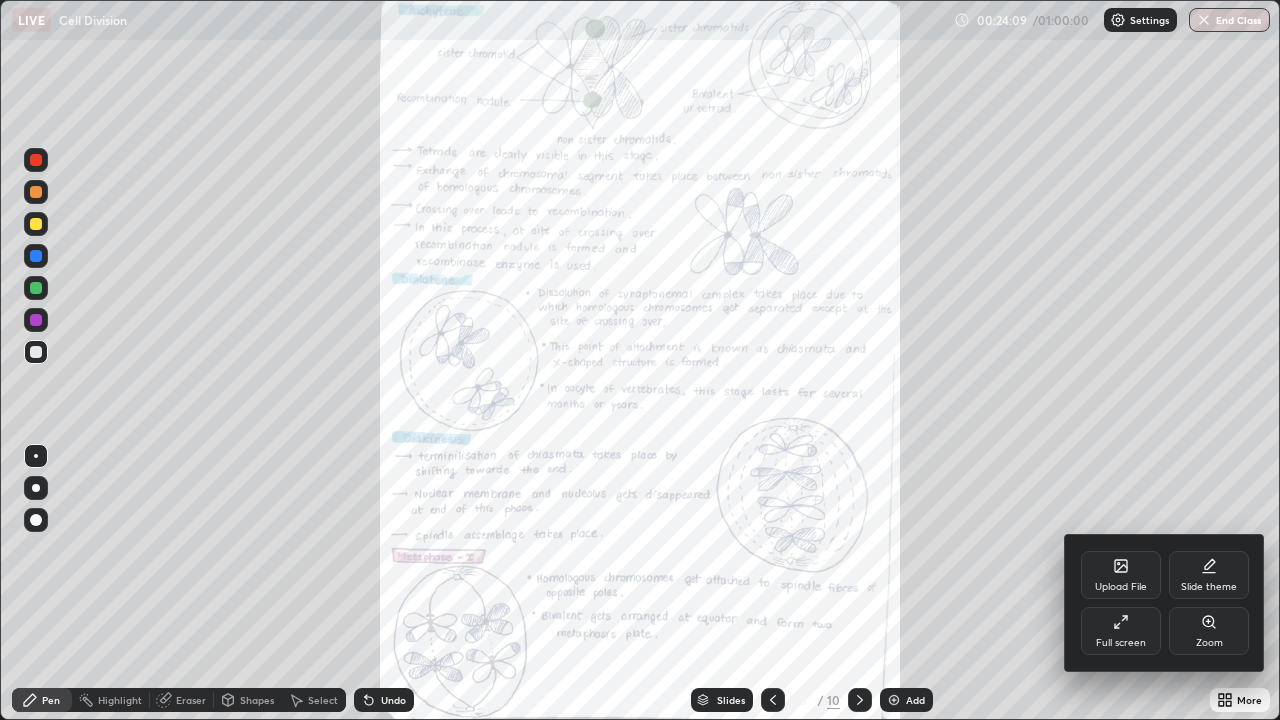 click on "Zoom" at bounding box center (1209, 631) 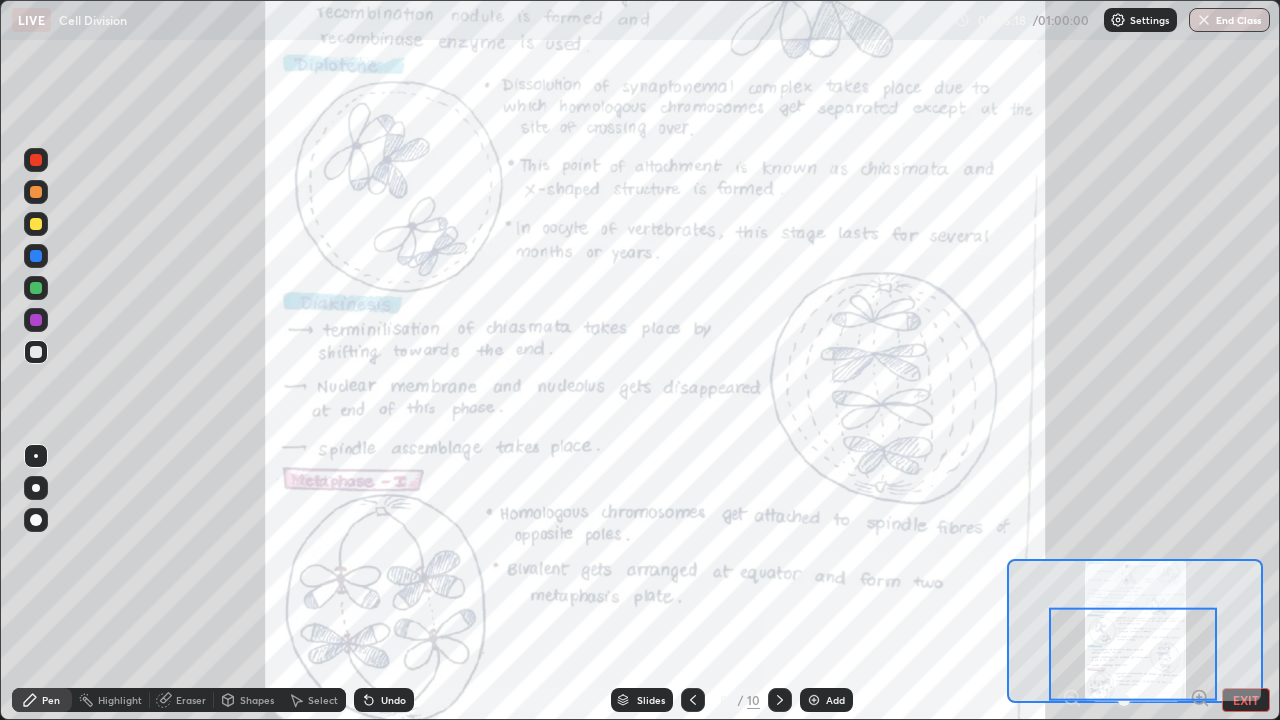 click on "EXIT" at bounding box center [1246, 700] 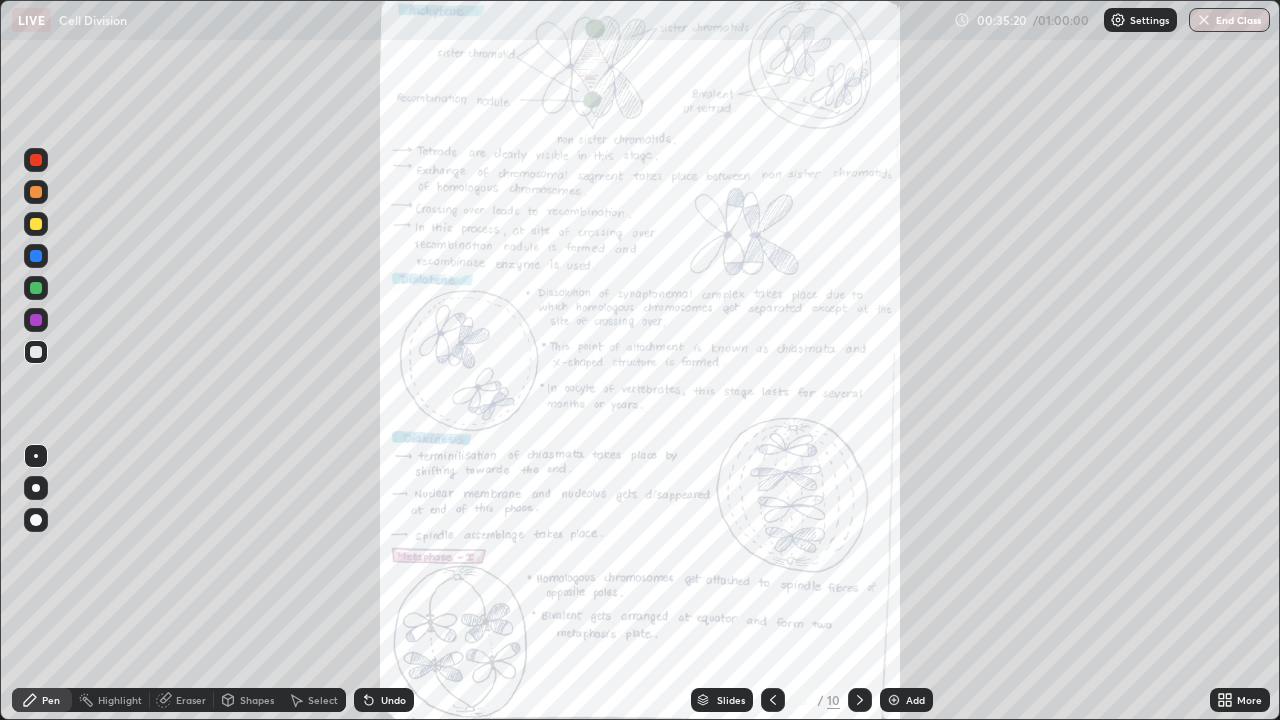 click on "Slides" at bounding box center [731, 700] 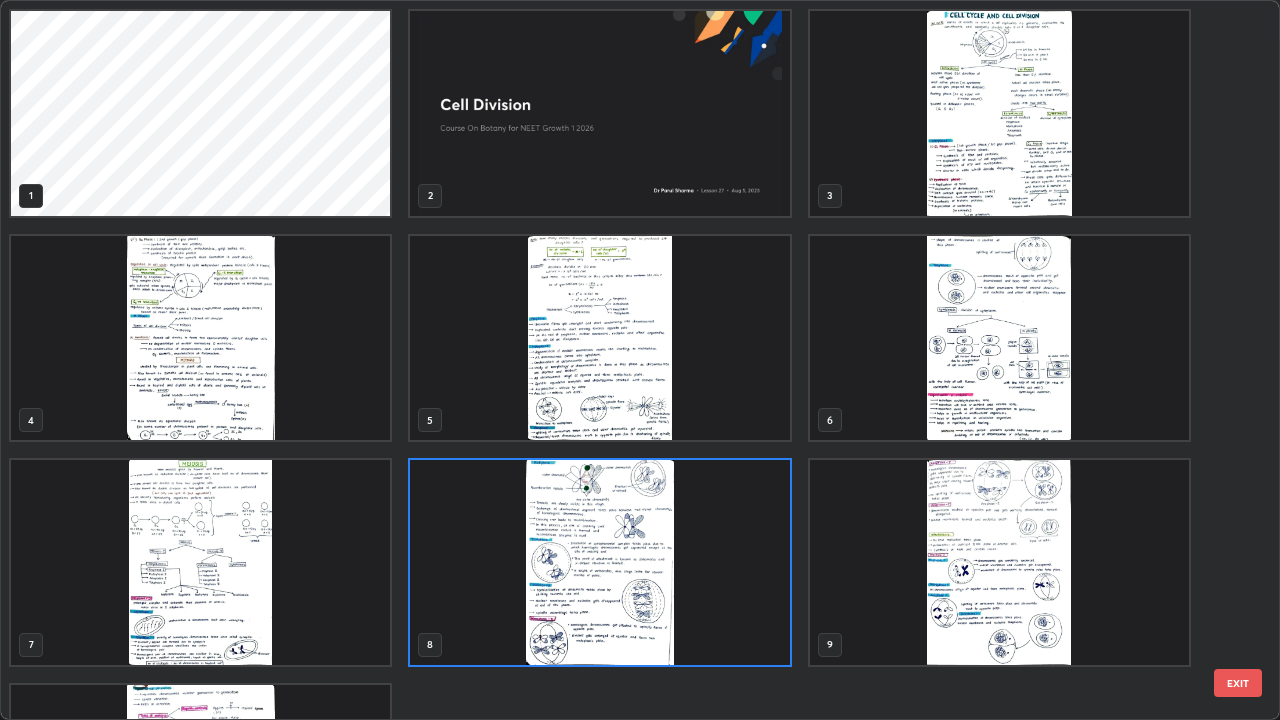 scroll, scrollTop: 7, scrollLeft: 11, axis: both 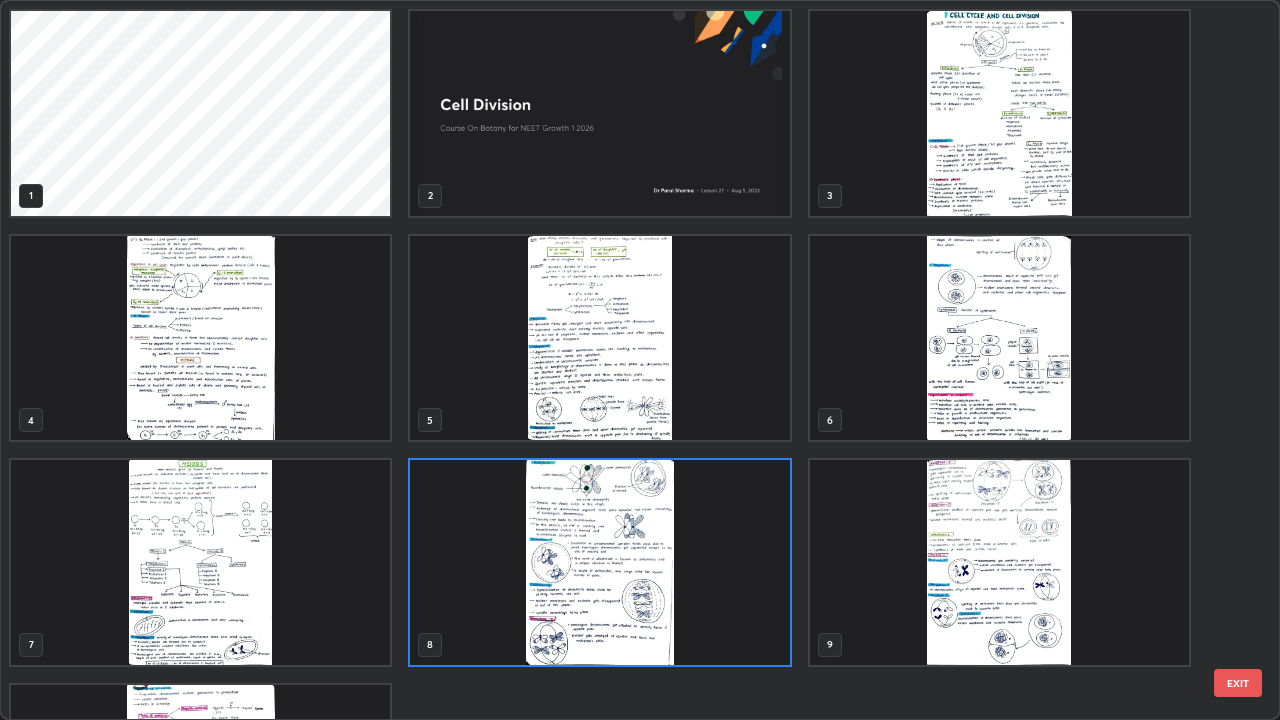 click at bounding box center (999, 562) 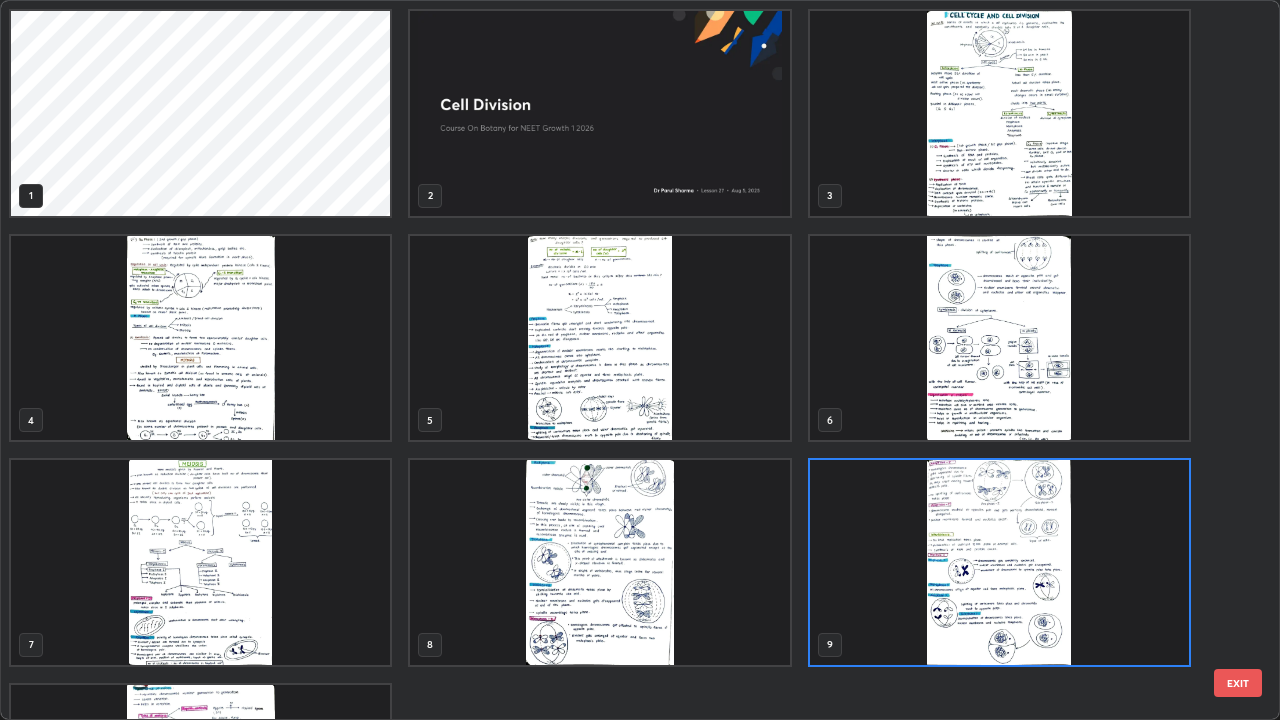 click at bounding box center (999, 562) 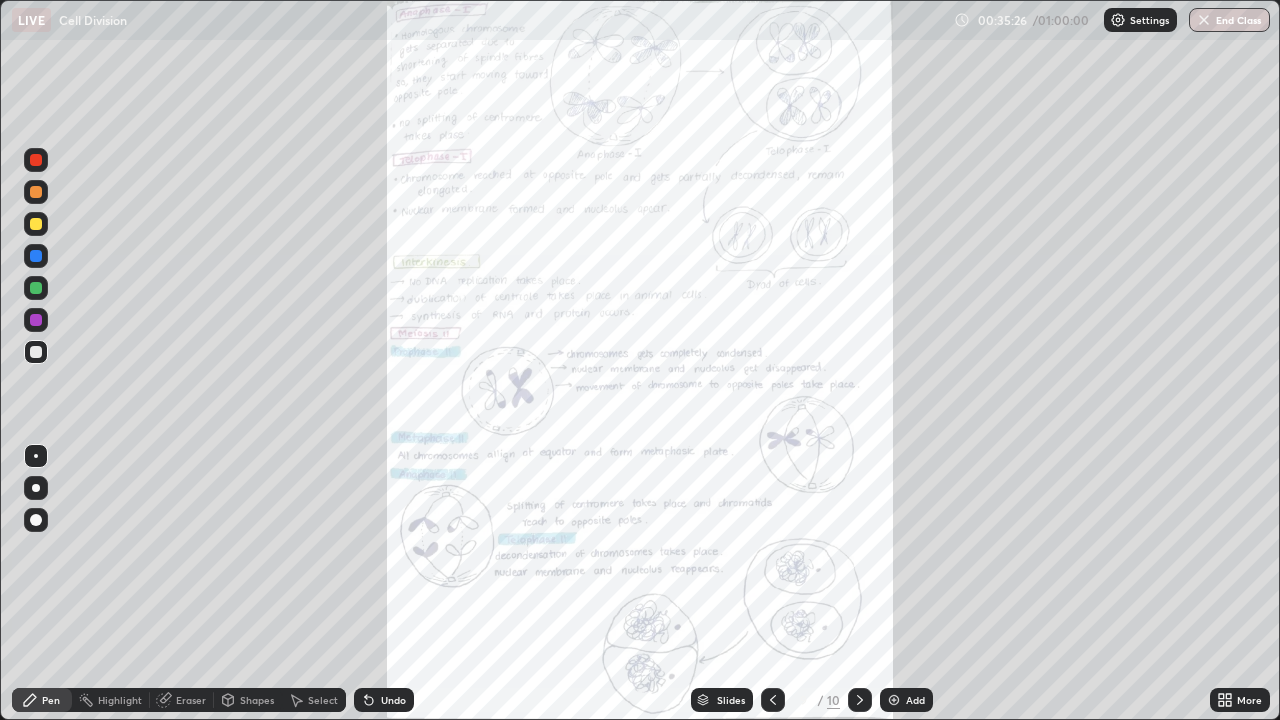 click 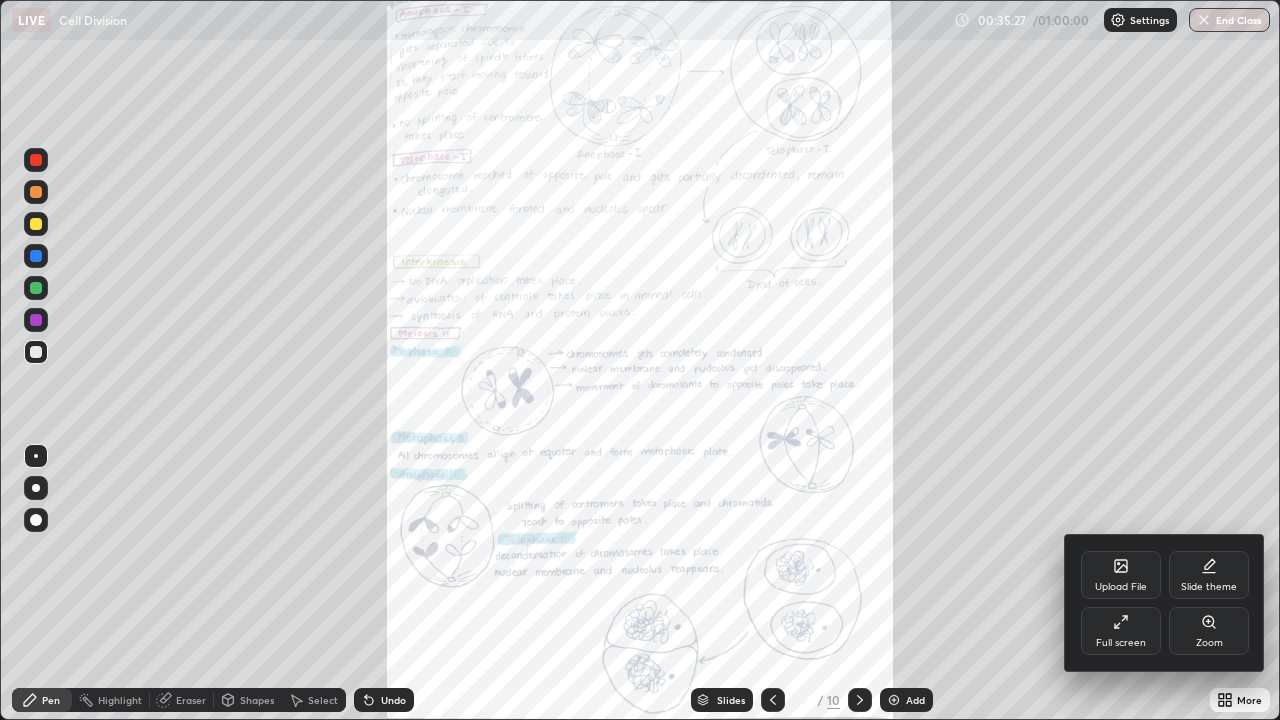click on "Zoom" at bounding box center [1209, 631] 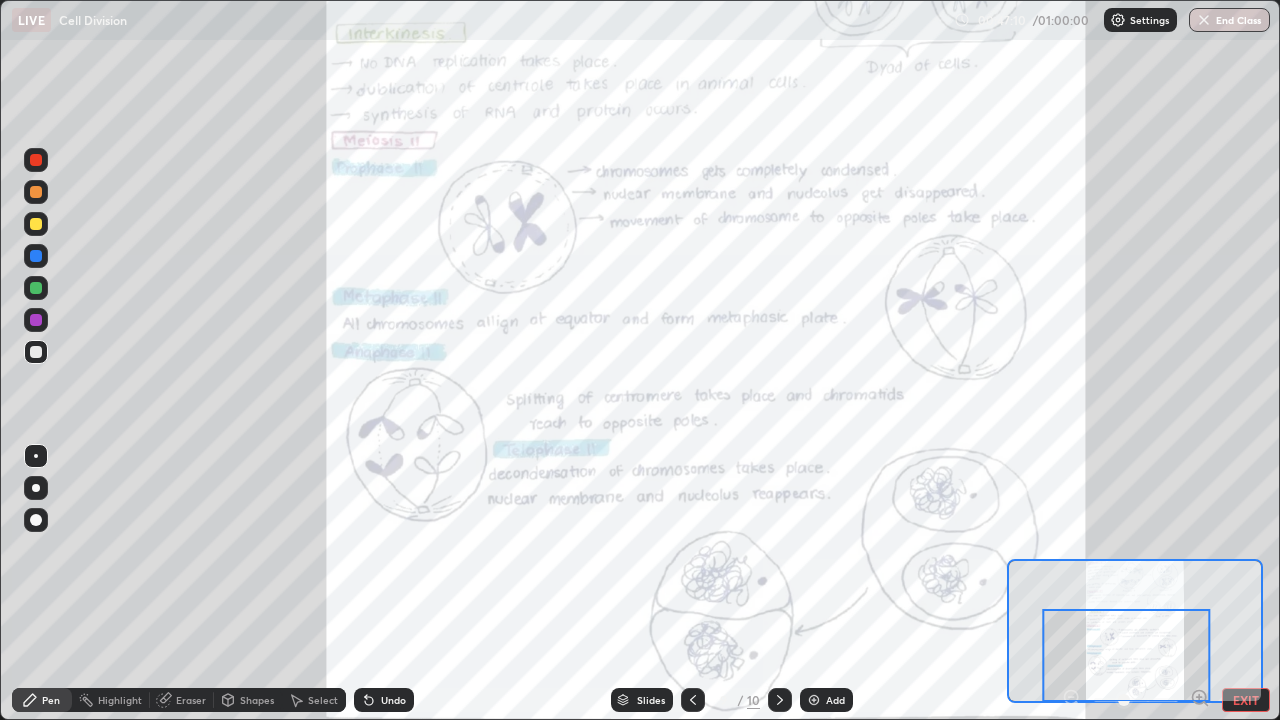 click on "Slides" at bounding box center [651, 700] 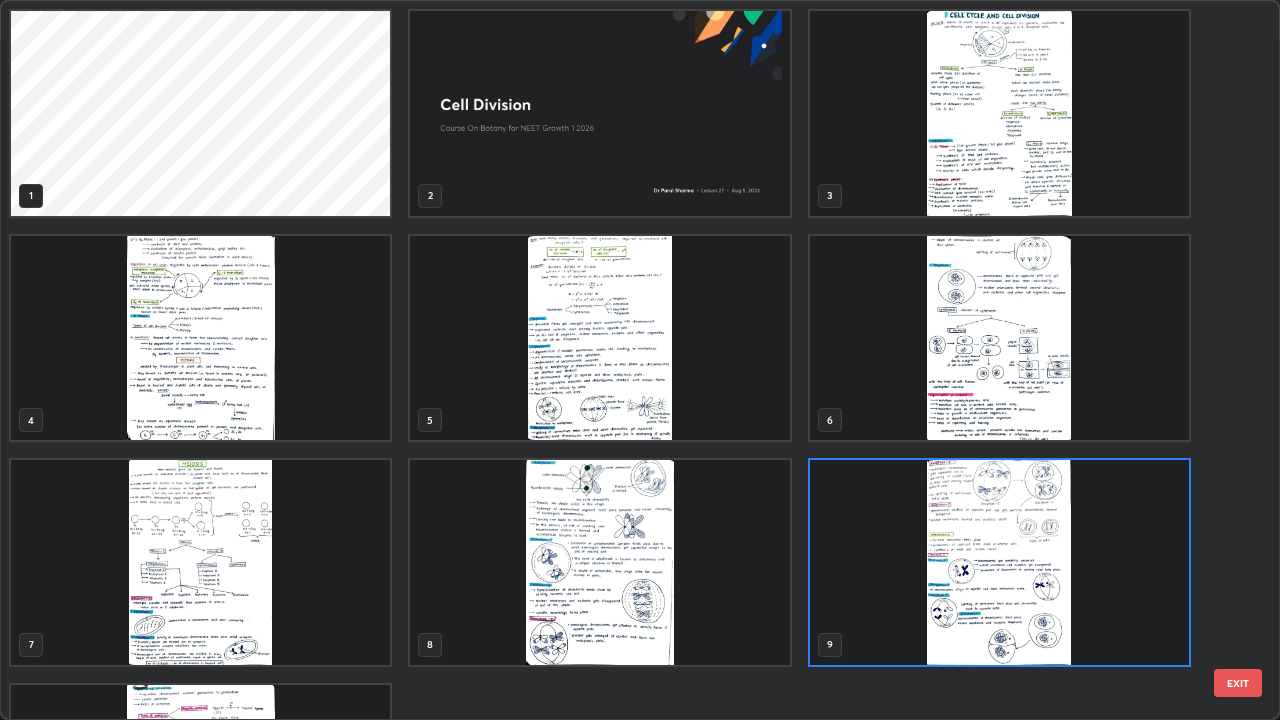 scroll, scrollTop: 7, scrollLeft: 11, axis: both 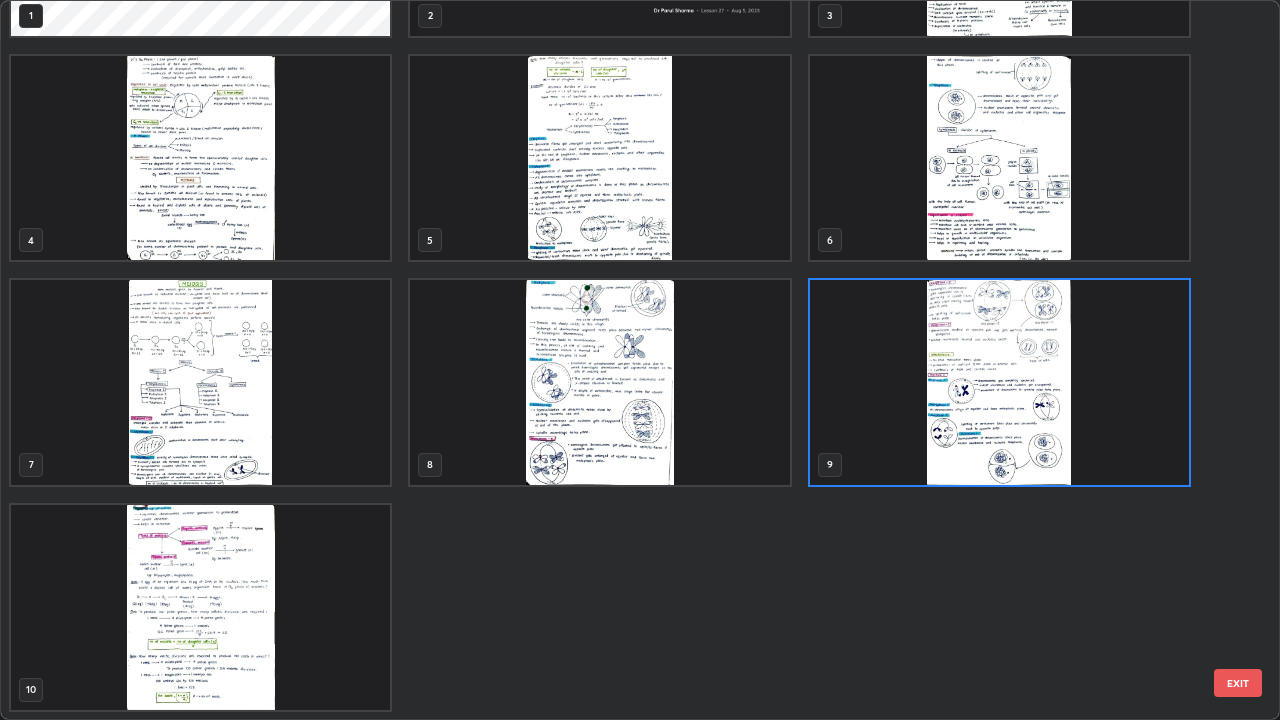 click at bounding box center (200, 607) 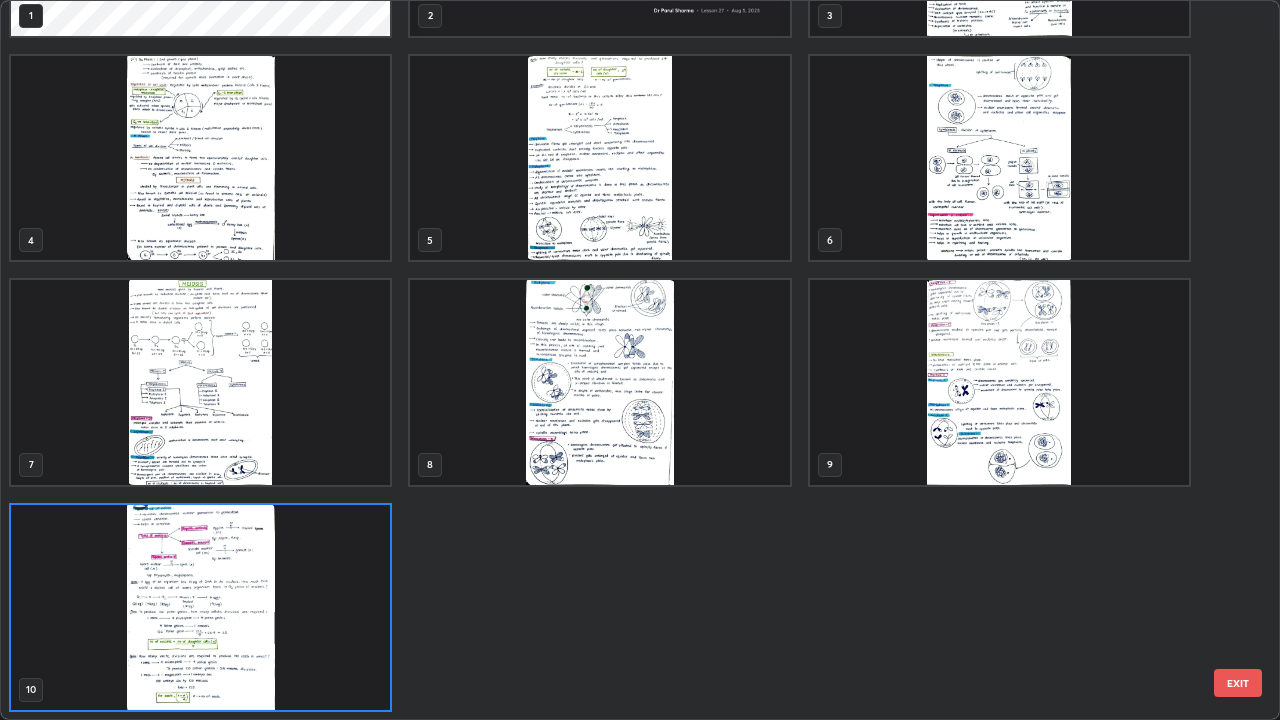 click at bounding box center [200, 607] 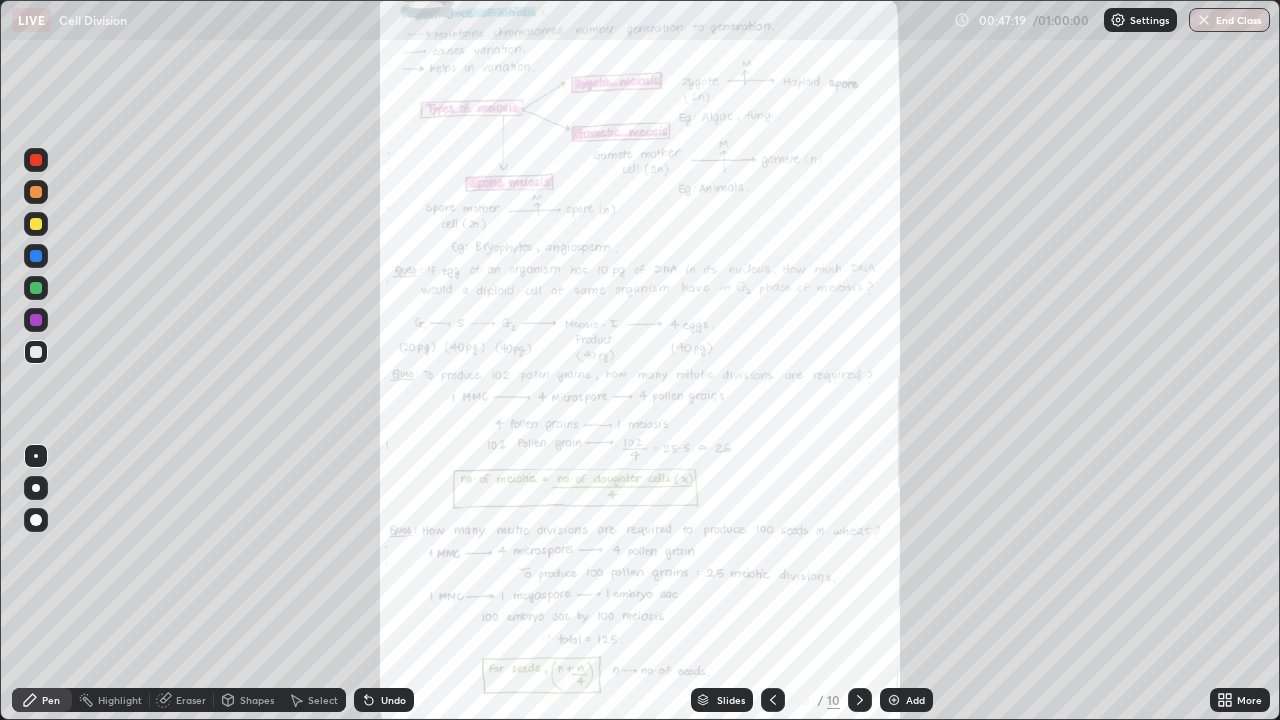 click at bounding box center [200, 607] 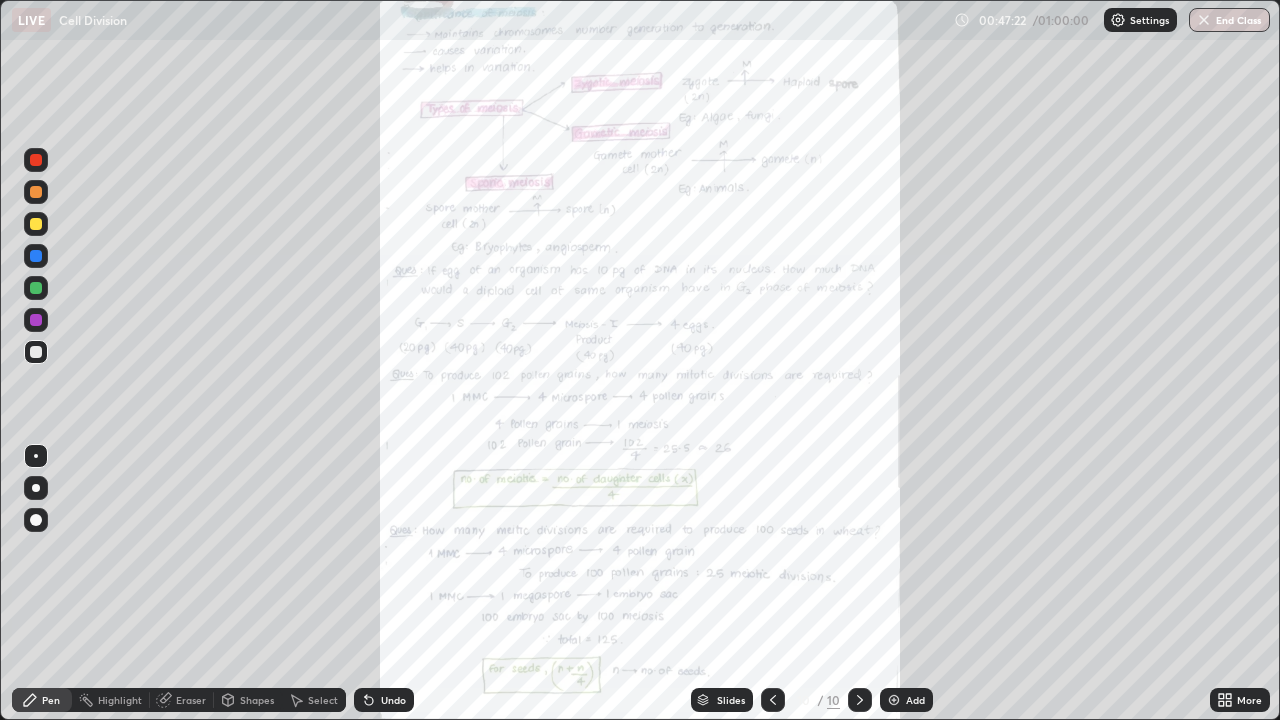 click 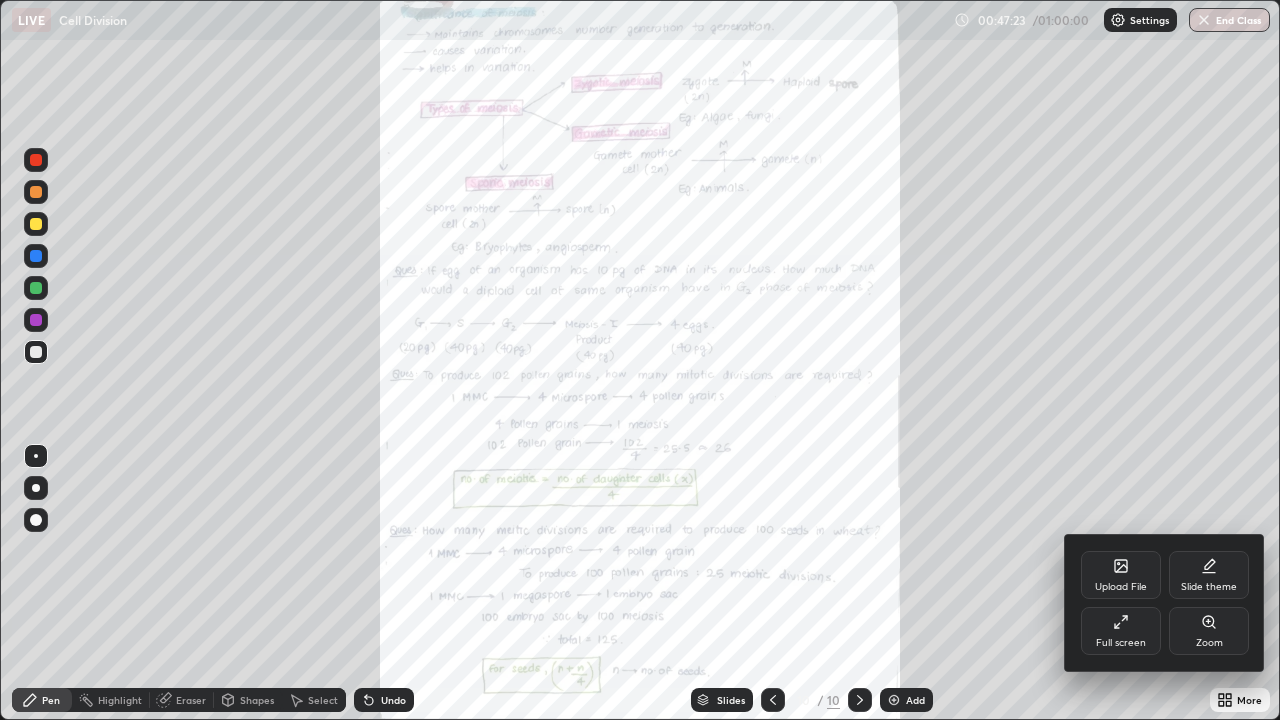 click on "Zoom" at bounding box center (1209, 631) 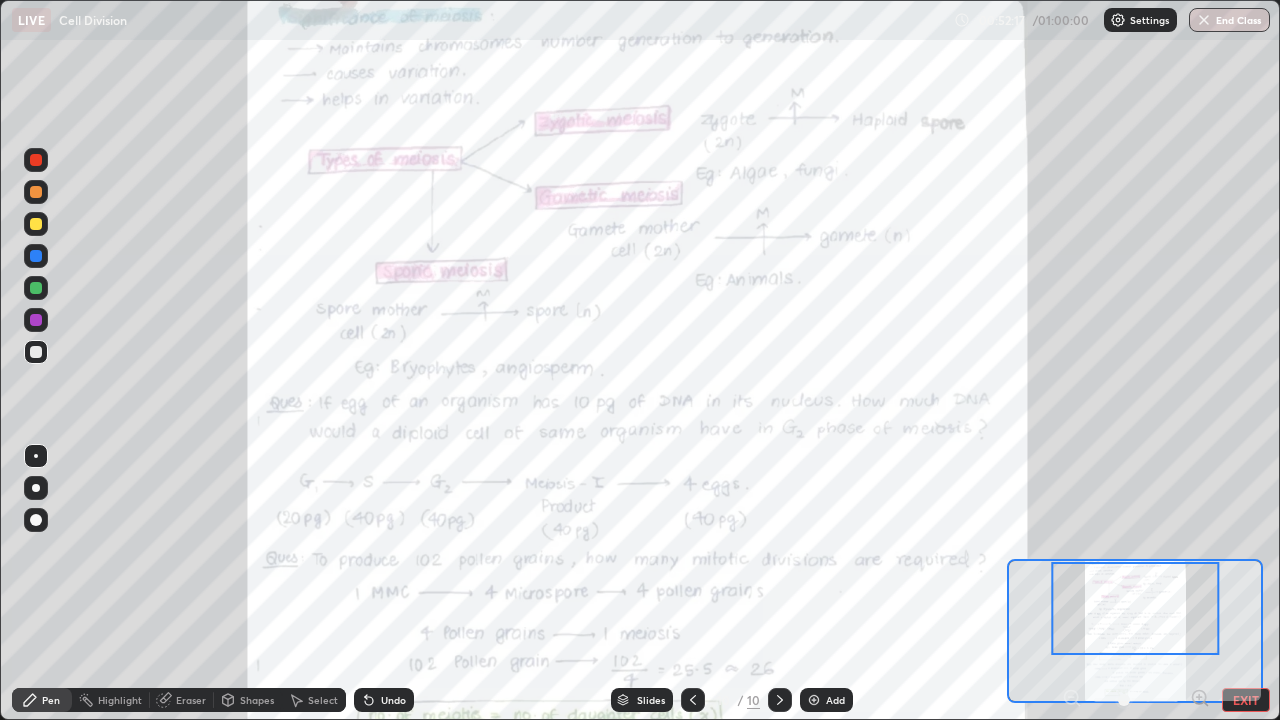 click on "End Class" at bounding box center [1229, 20] 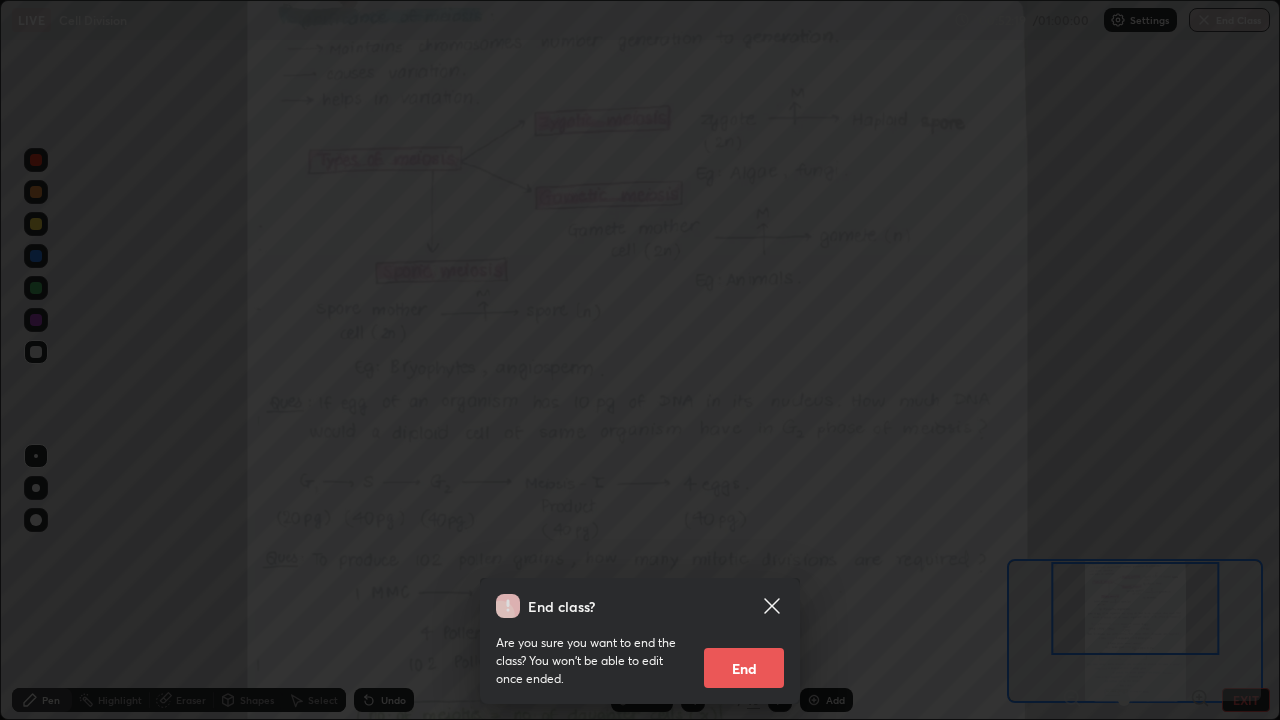 click on "End" at bounding box center (744, 668) 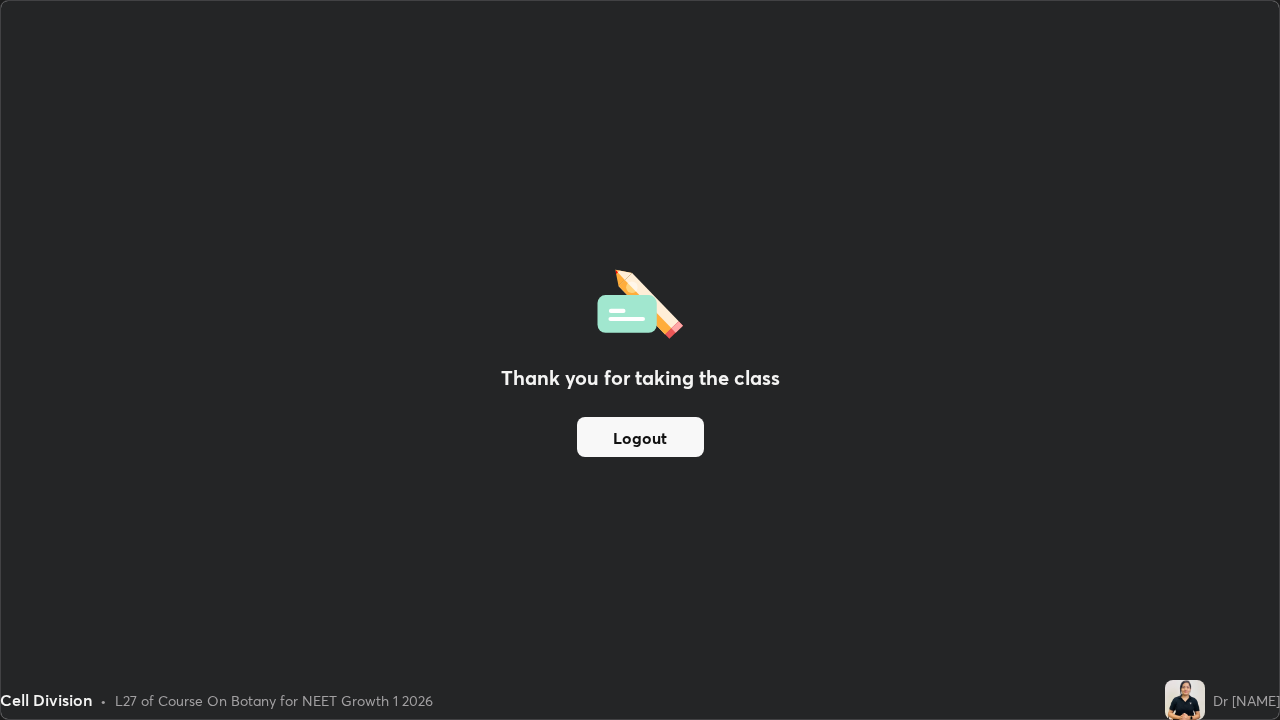 click at bounding box center [1185, 700] 